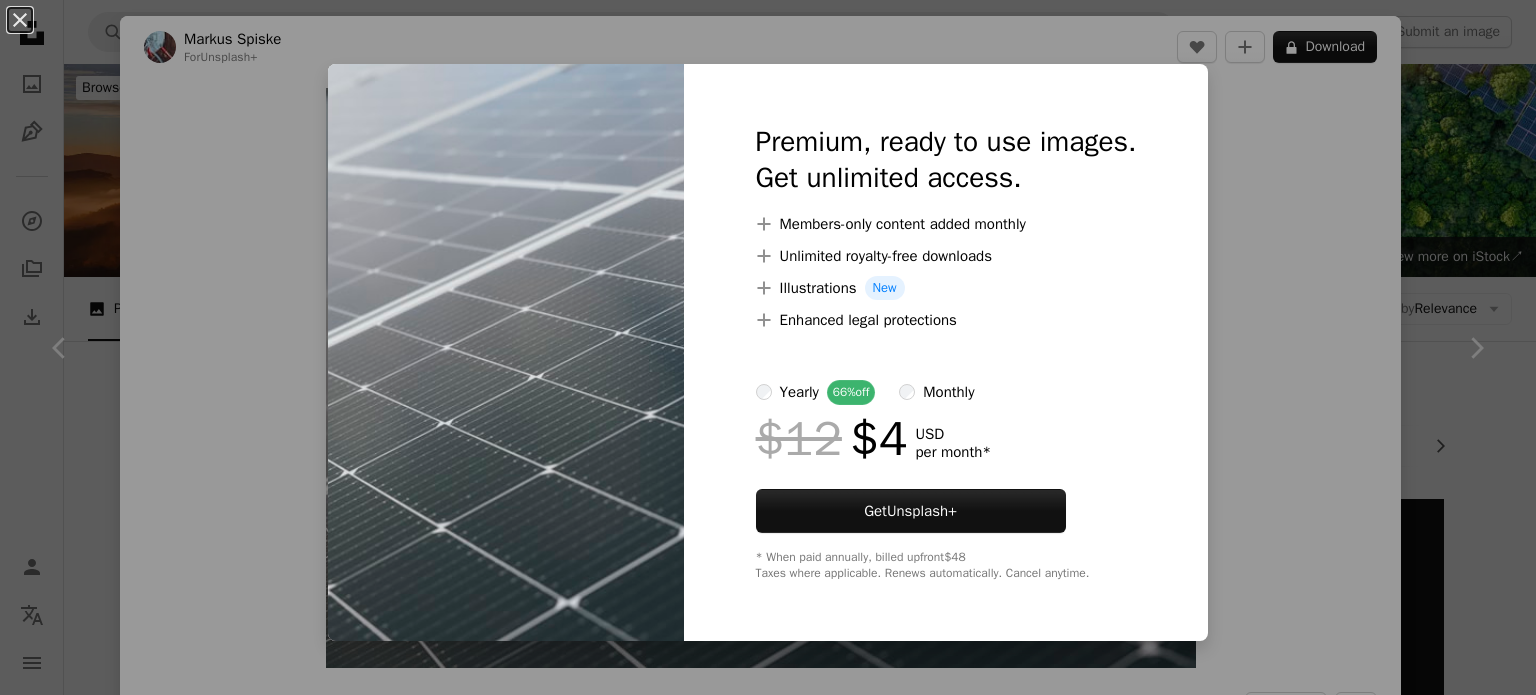 scroll, scrollTop: 10200, scrollLeft: 0, axis: vertical 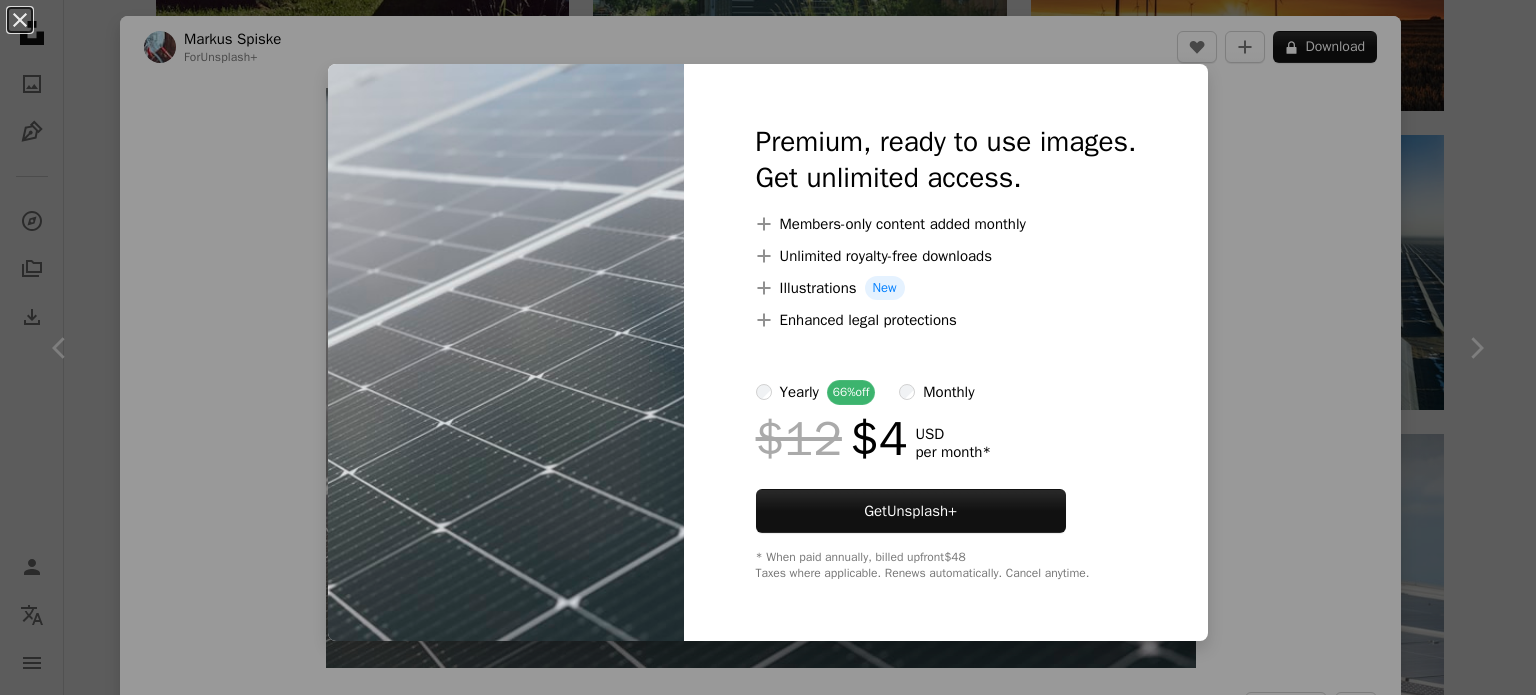 drag, startPoint x: 21, startPoint y: 18, endPoint x: 36, endPoint y: 27, distance: 17.492855 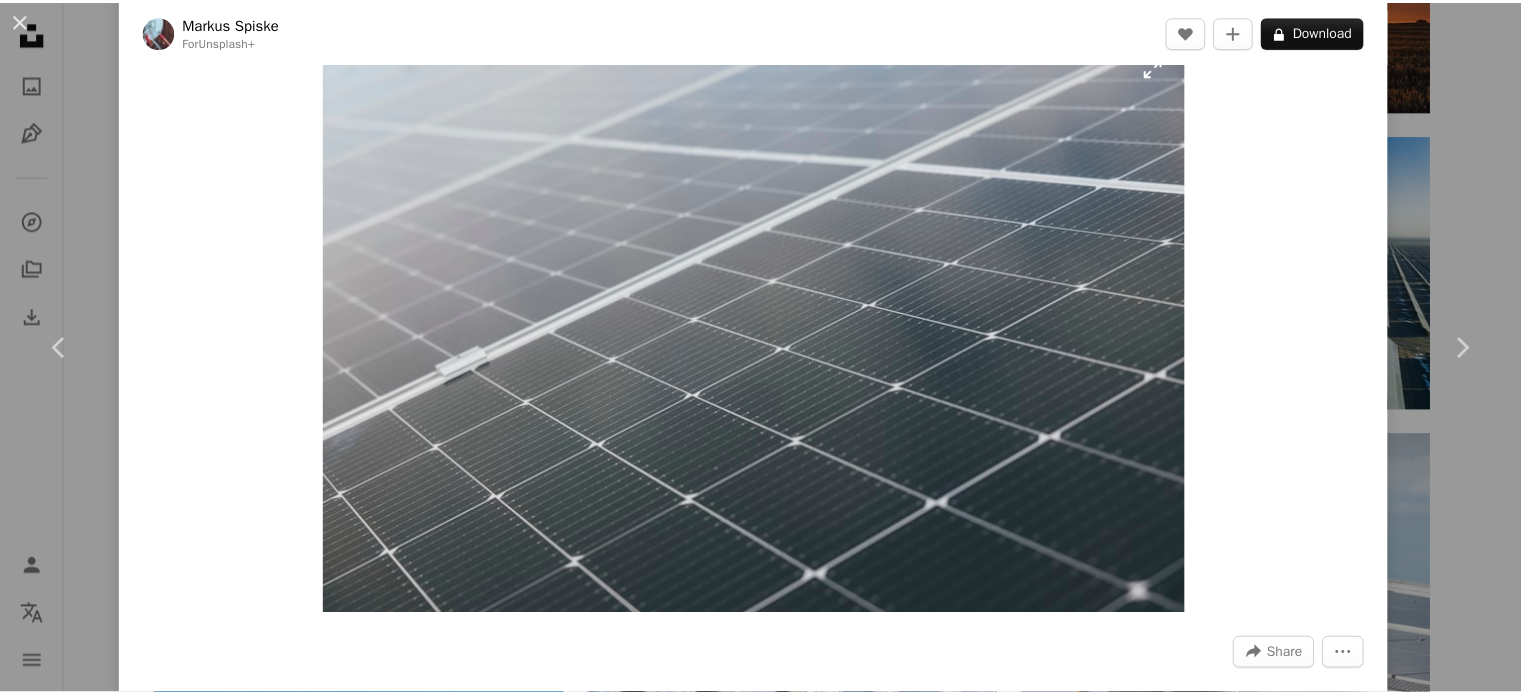 scroll, scrollTop: 0, scrollLeft: 0, axis: both 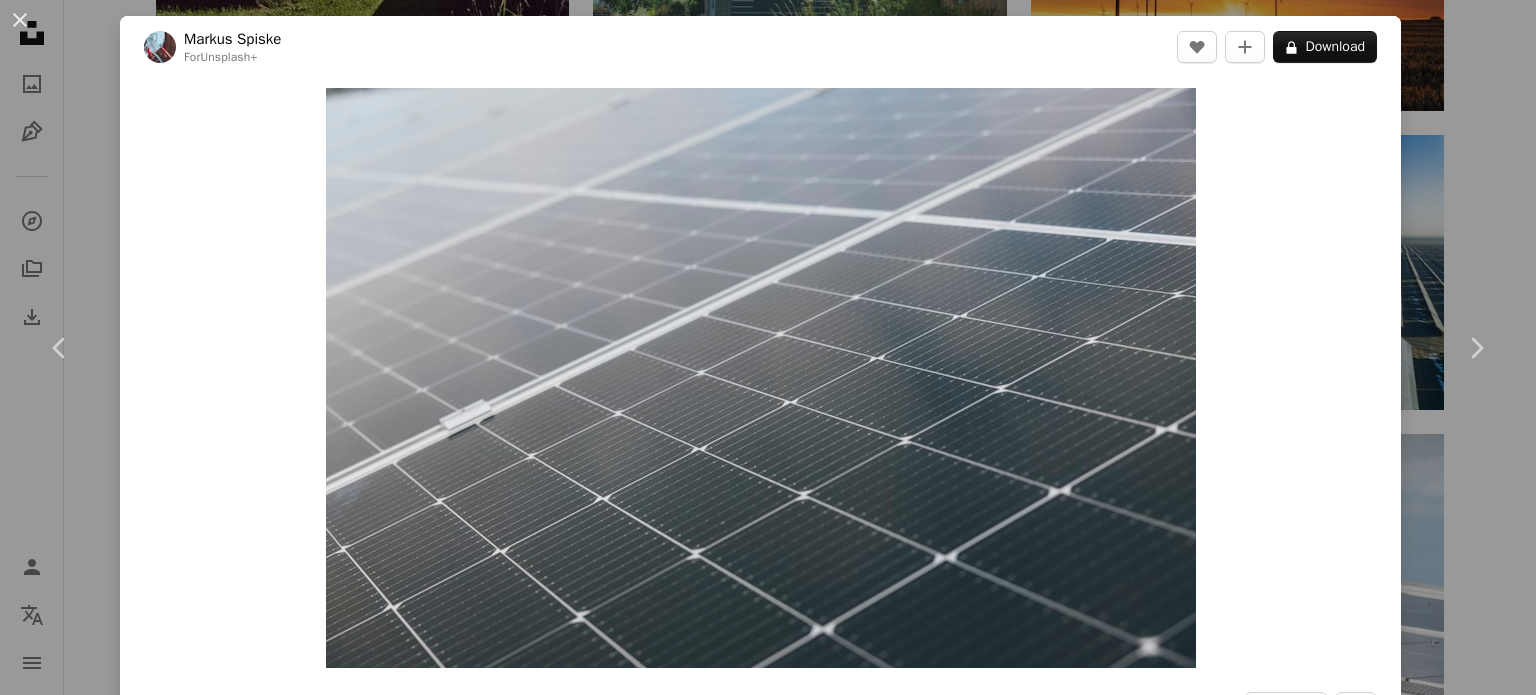 drag, startPoint x: 16, startPoint y: 23, endPoint x: 30, endPoint y: 23, distance: 14 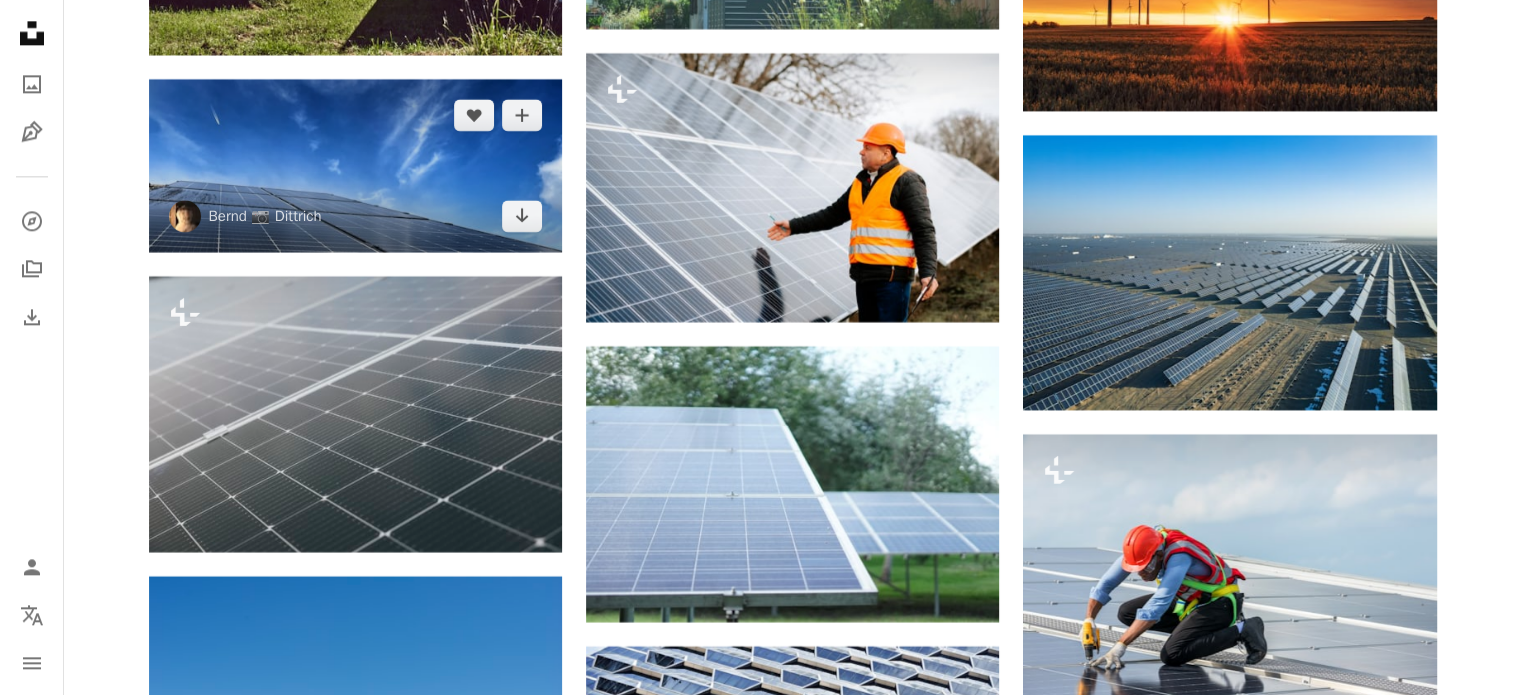 click at bounding box center (355, 166) 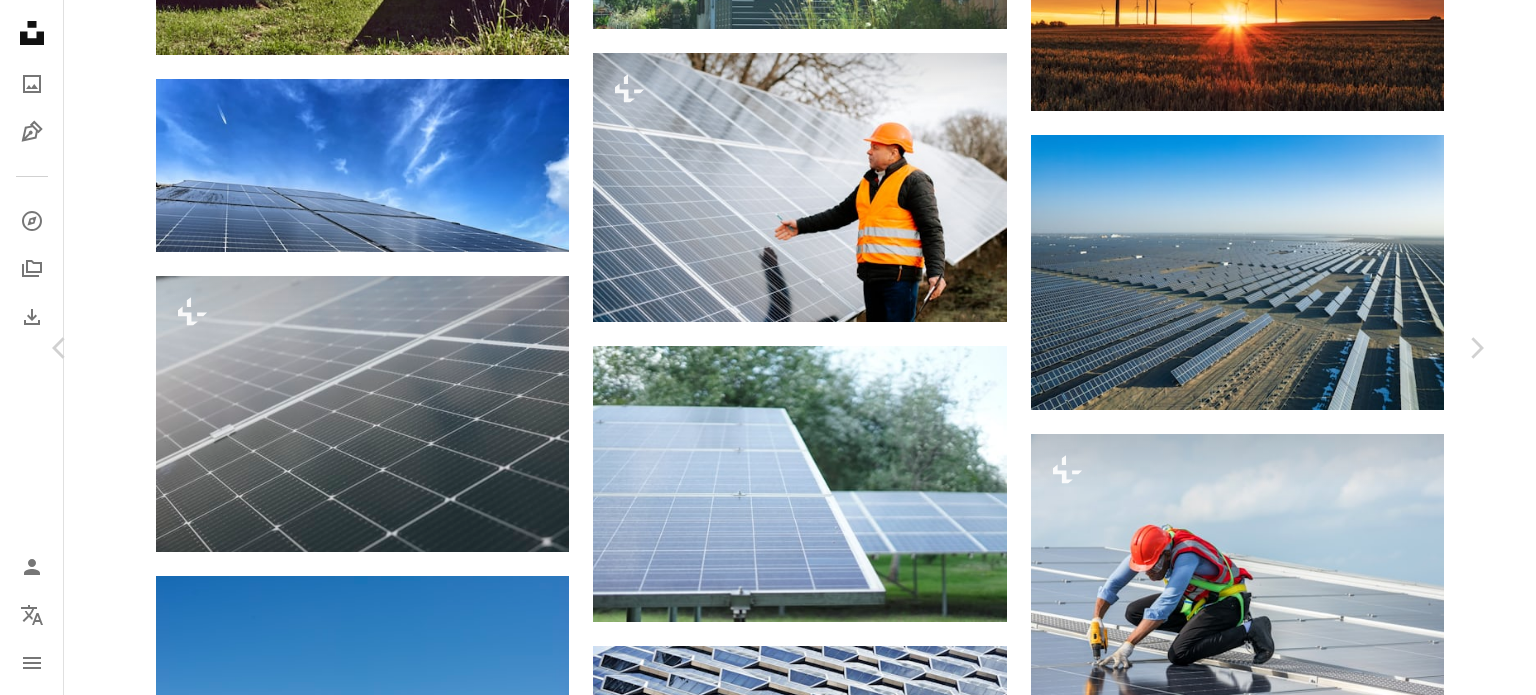 click on "Chevron down" 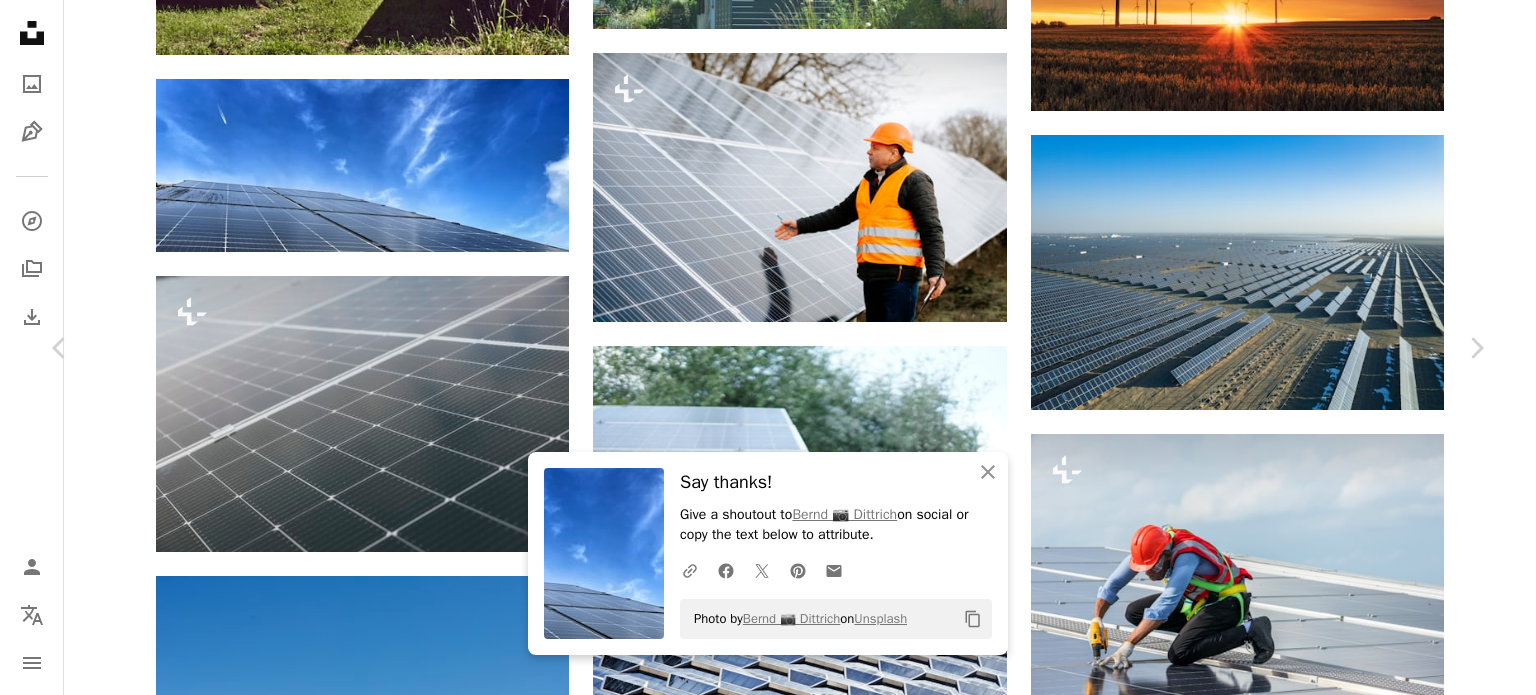 click on "An X shape" at bounding box center (20, 20) 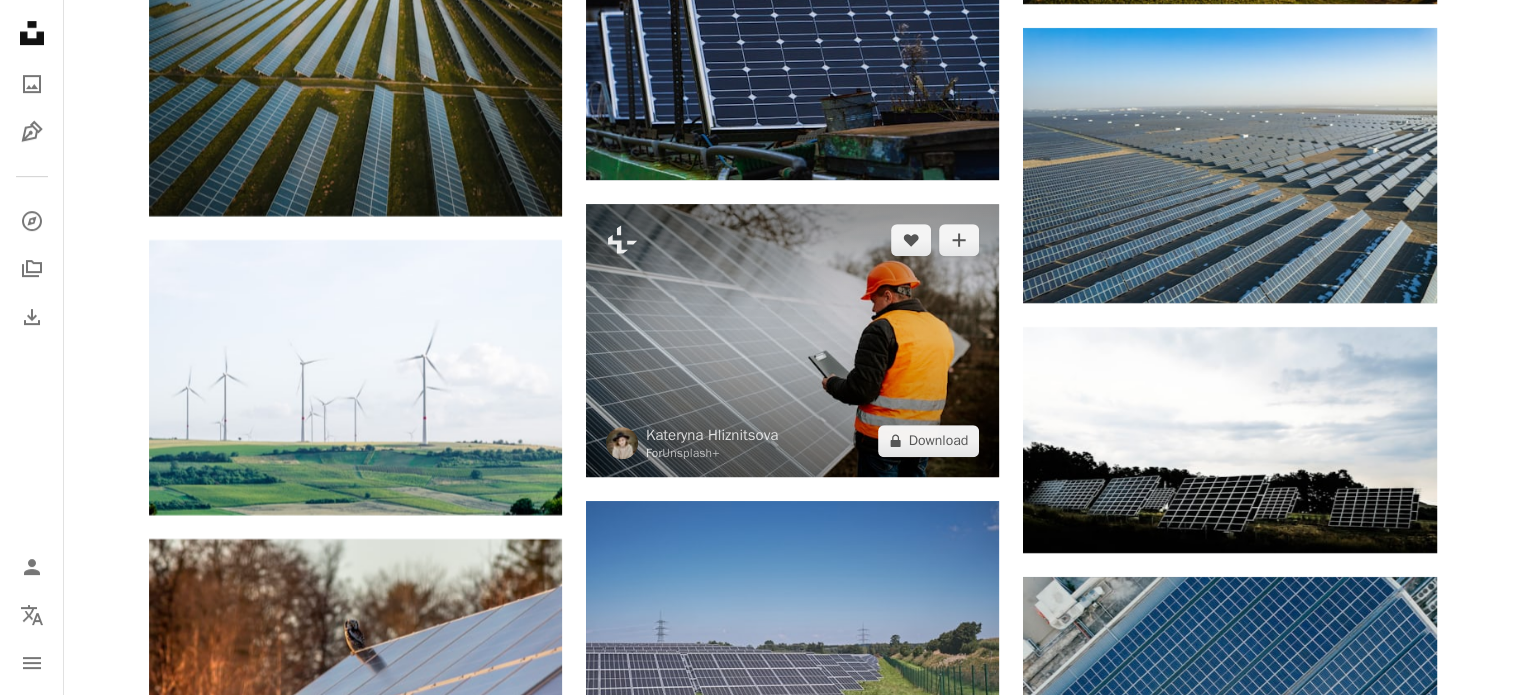 scroll, scrollTop: 8400, scrollLeft: 0, axis: vertical 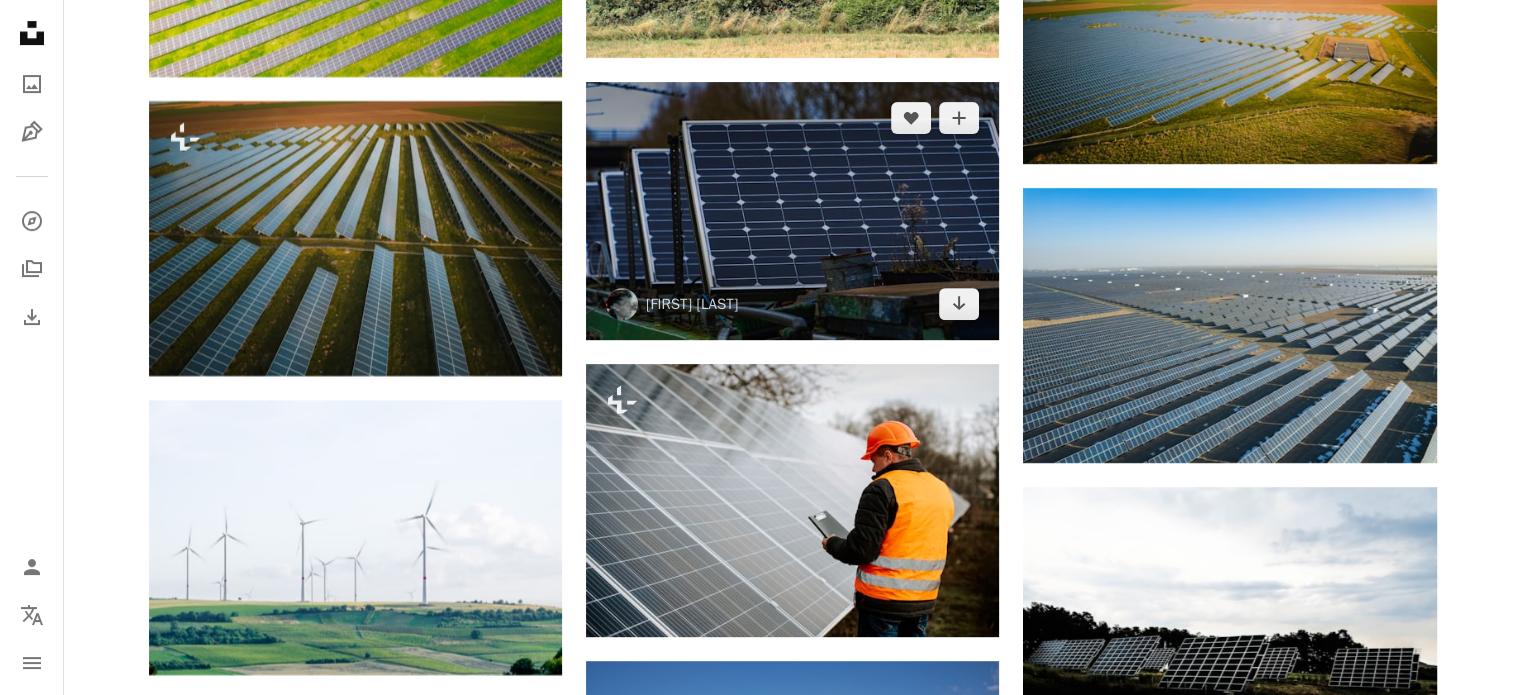 click at bounding box center [792, 211] 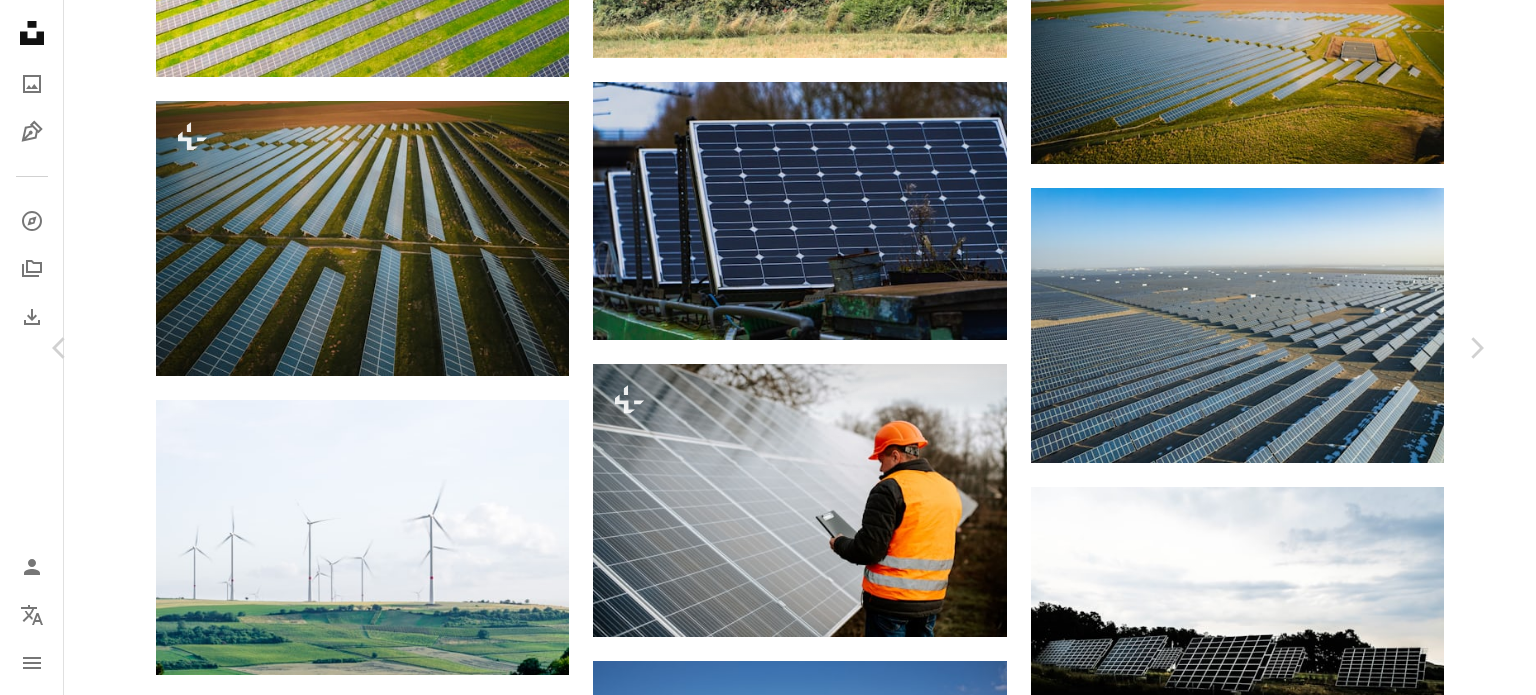 click on "Chevron down" 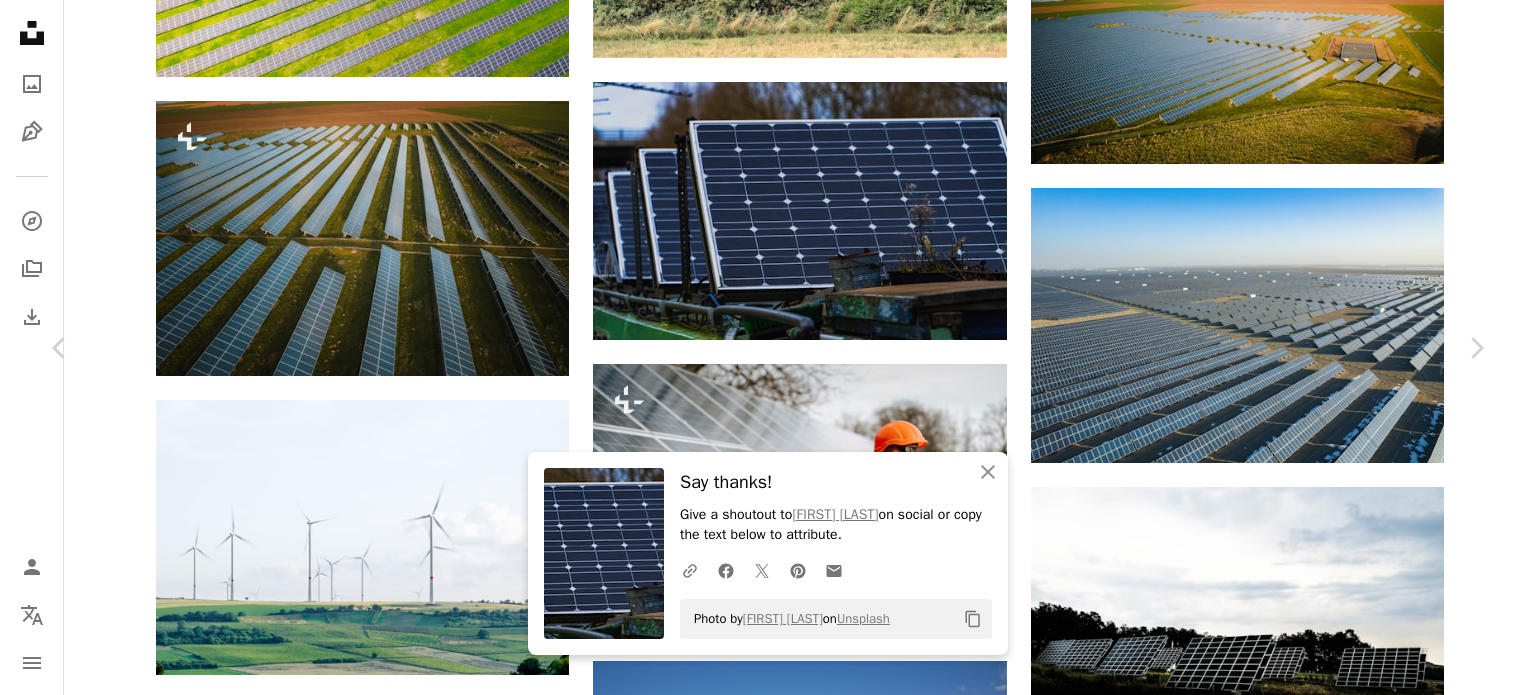 click on "An X shape" at bounding box center (20, 20) 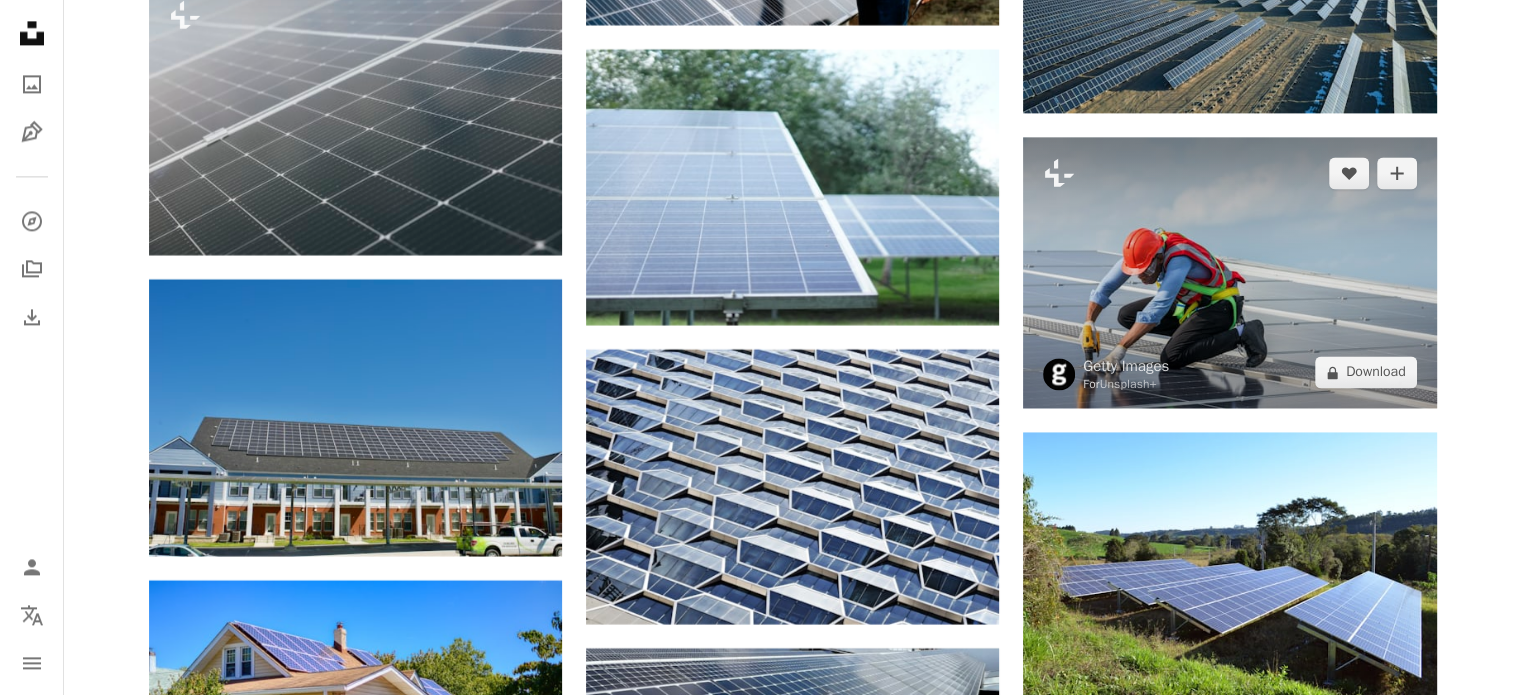scroll, scrollTop: 10400, scrollLeft: 0, axis: vertical 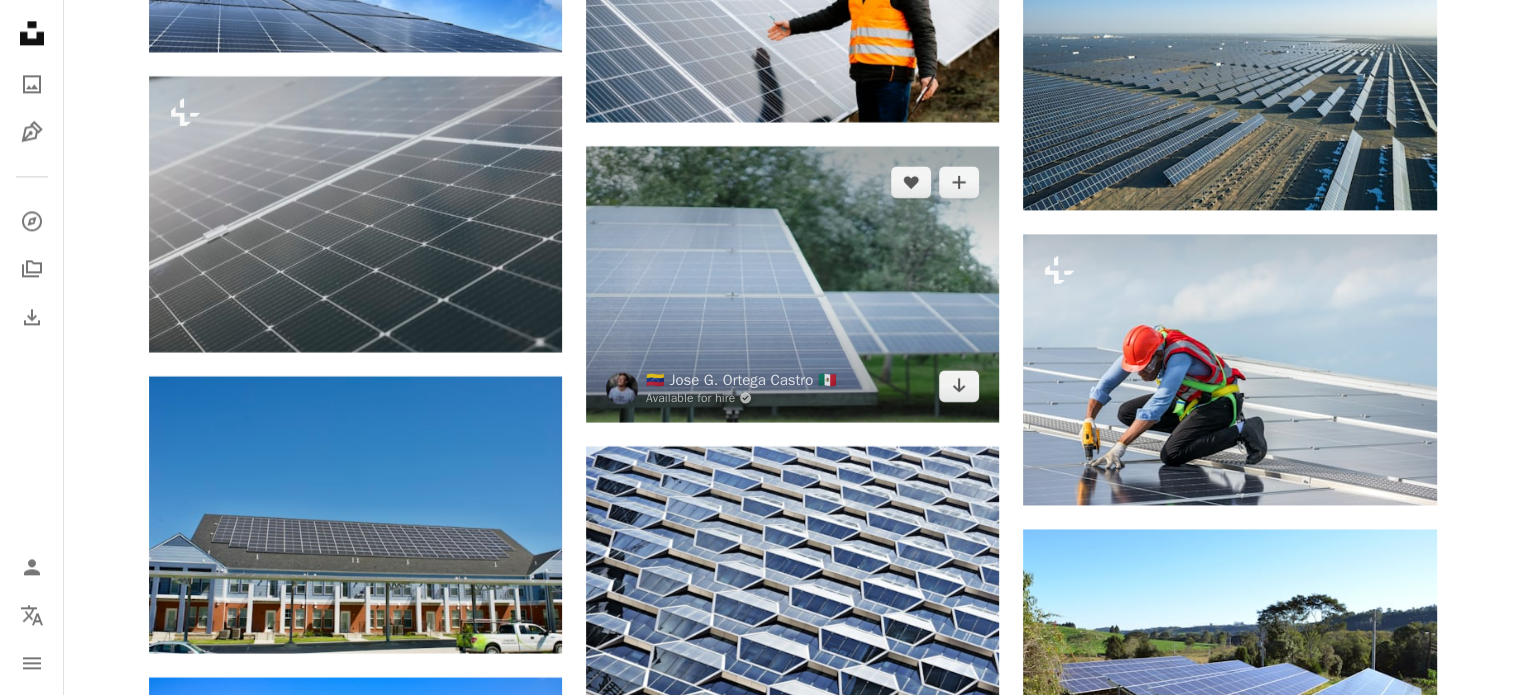 click at bounding box center (792, 284) 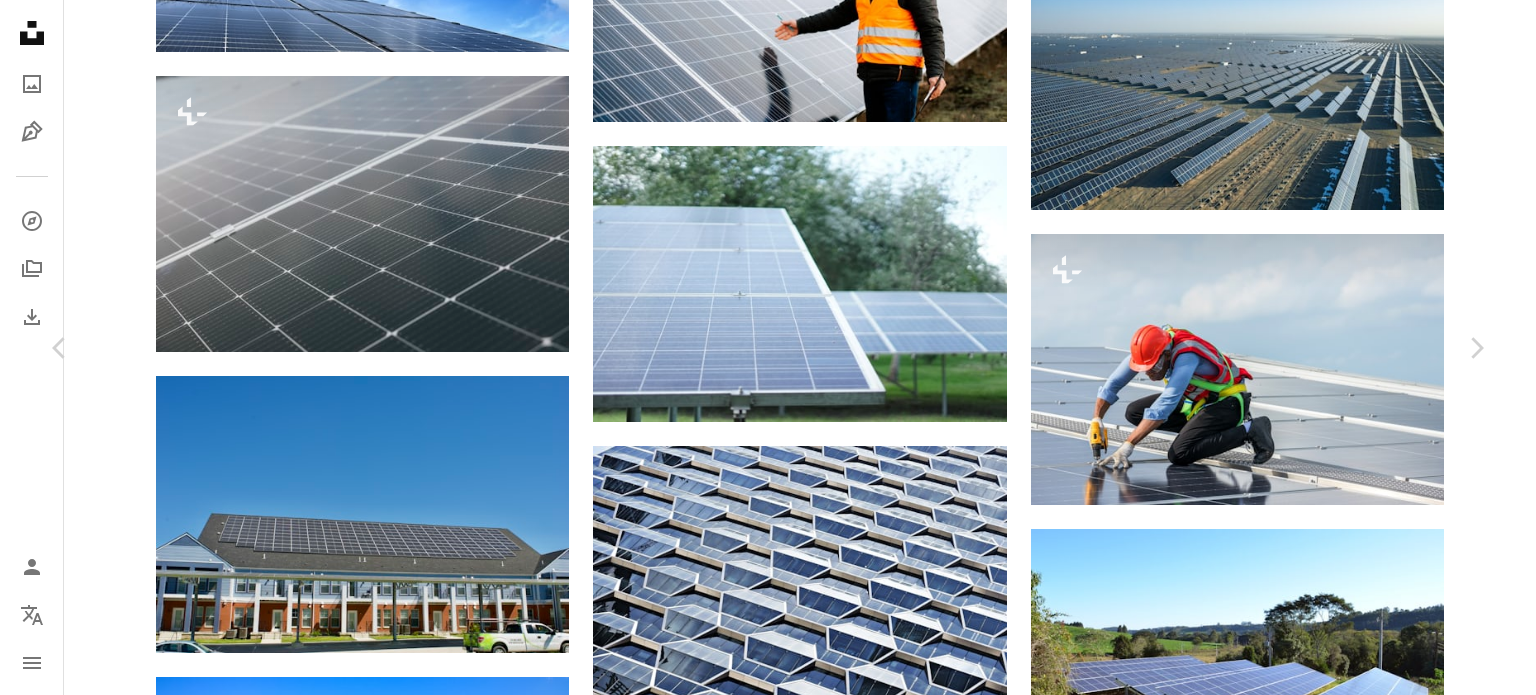 drag, startPoint x: 16, startPoint y: 26, endPoint x: 67, endPoint y: 33, distance: 51.47815 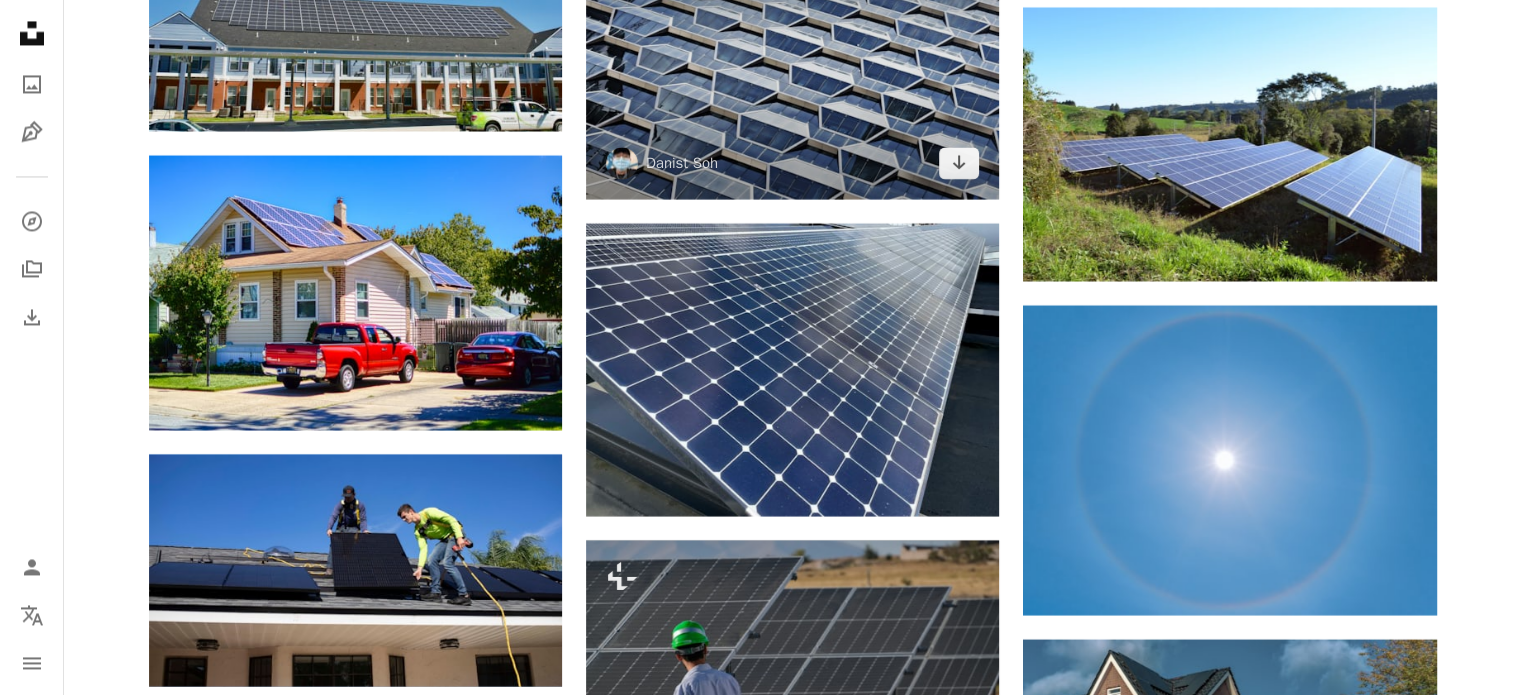 scroll, scrollTop: 11100, scrollLeft: 0, axis: vertical 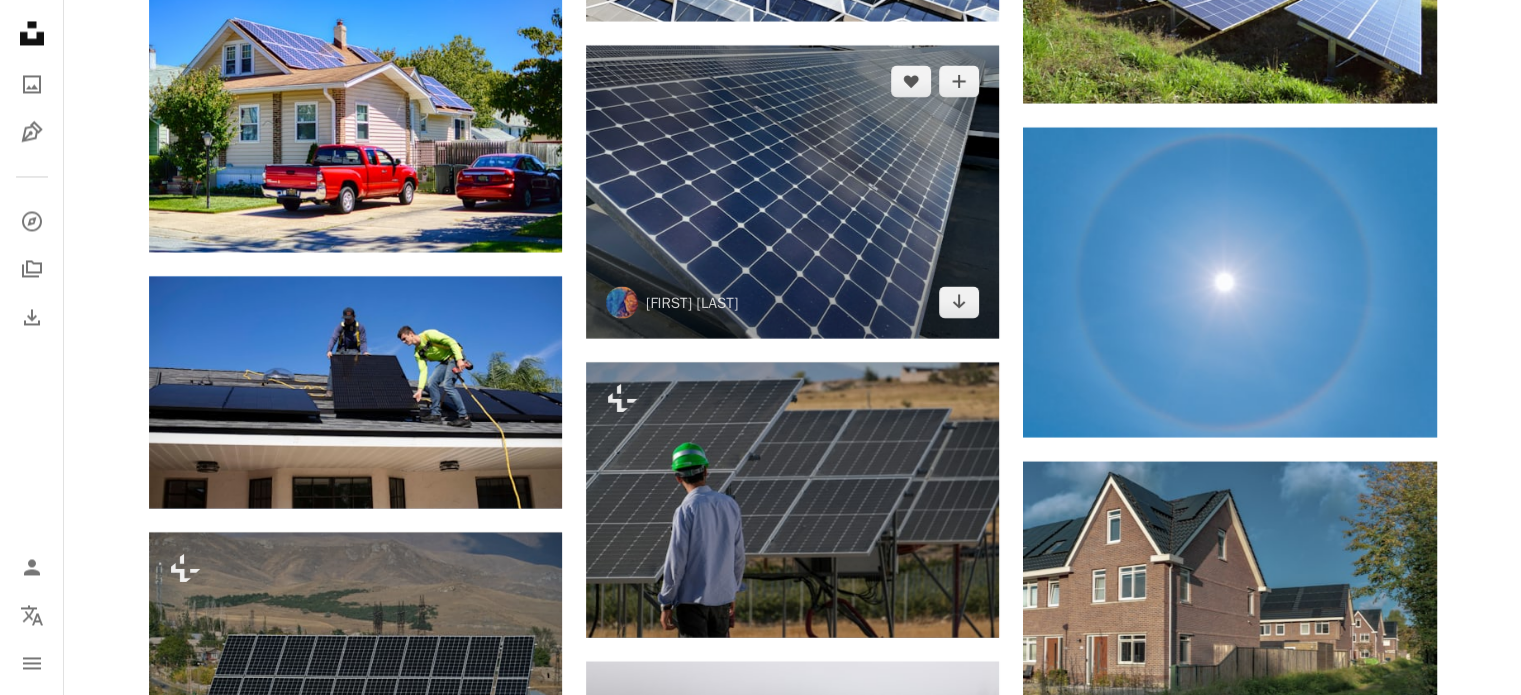 click at bounding box center (792, 191) 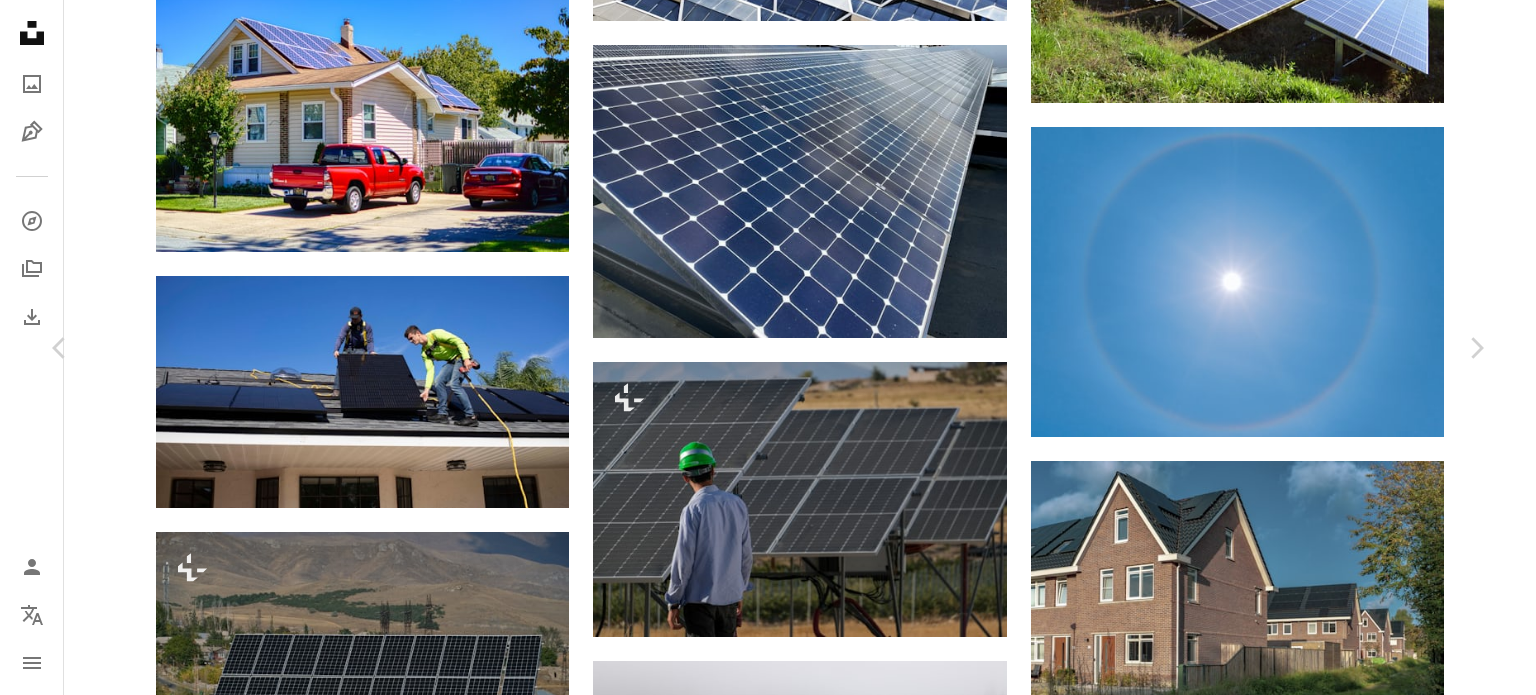 click on "Chevron down" 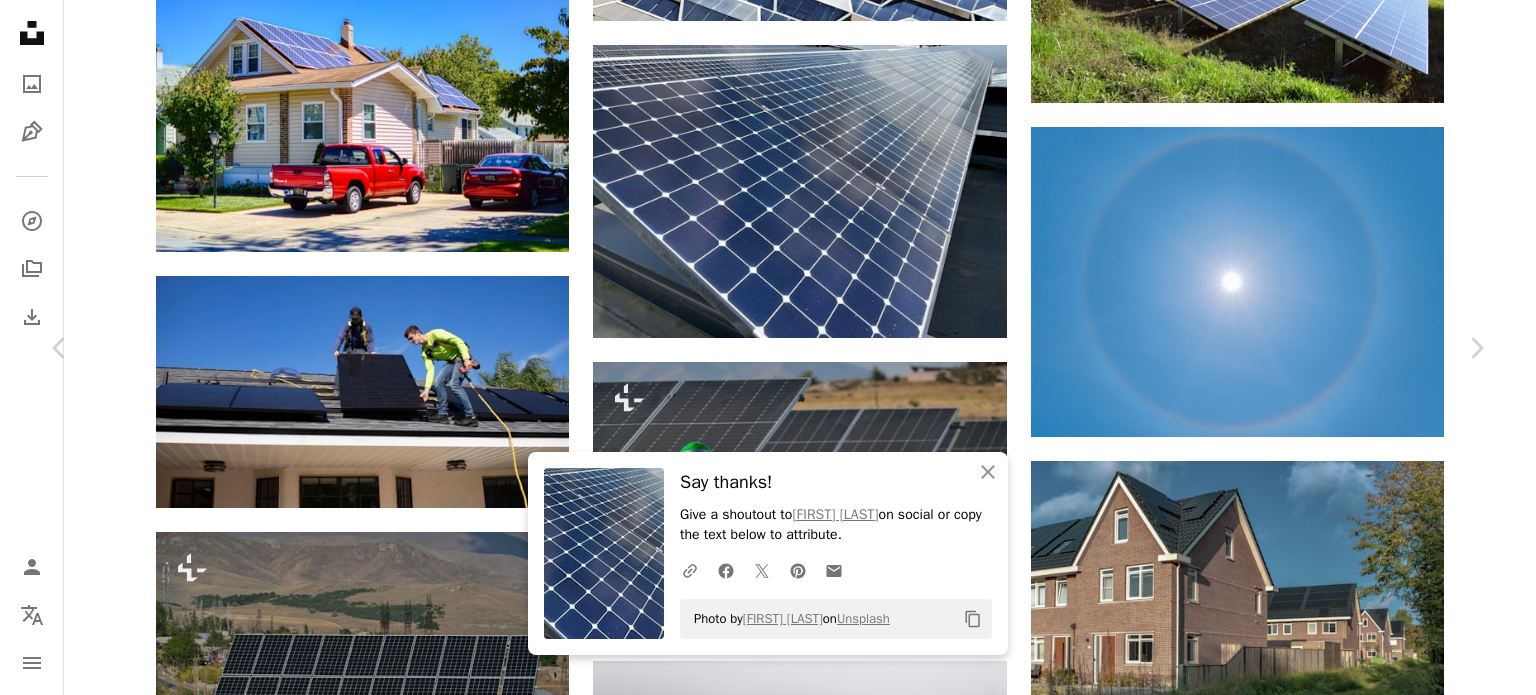 click on "An X shape" at bounding box center (20, 20) 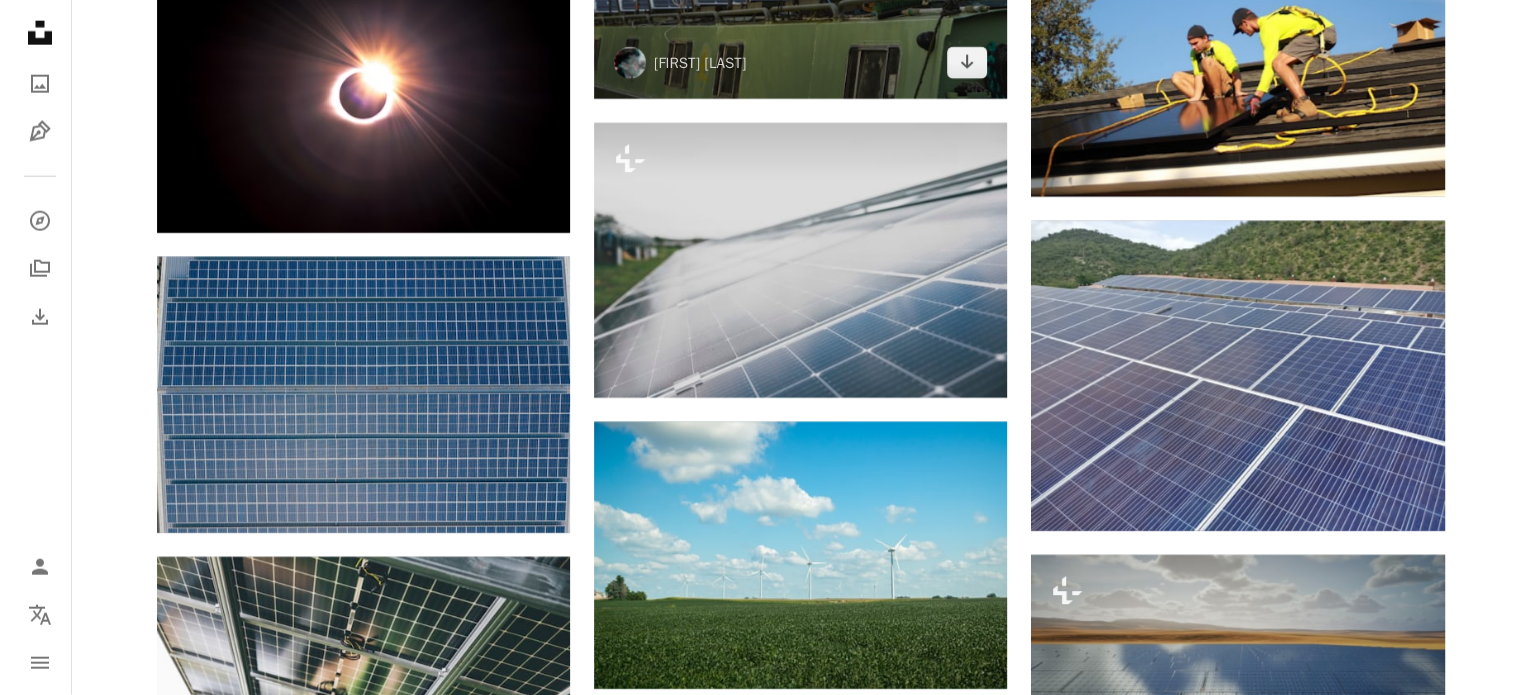 scroll, scrollTop: 12900, scrollLeft: 0, axis: vertical 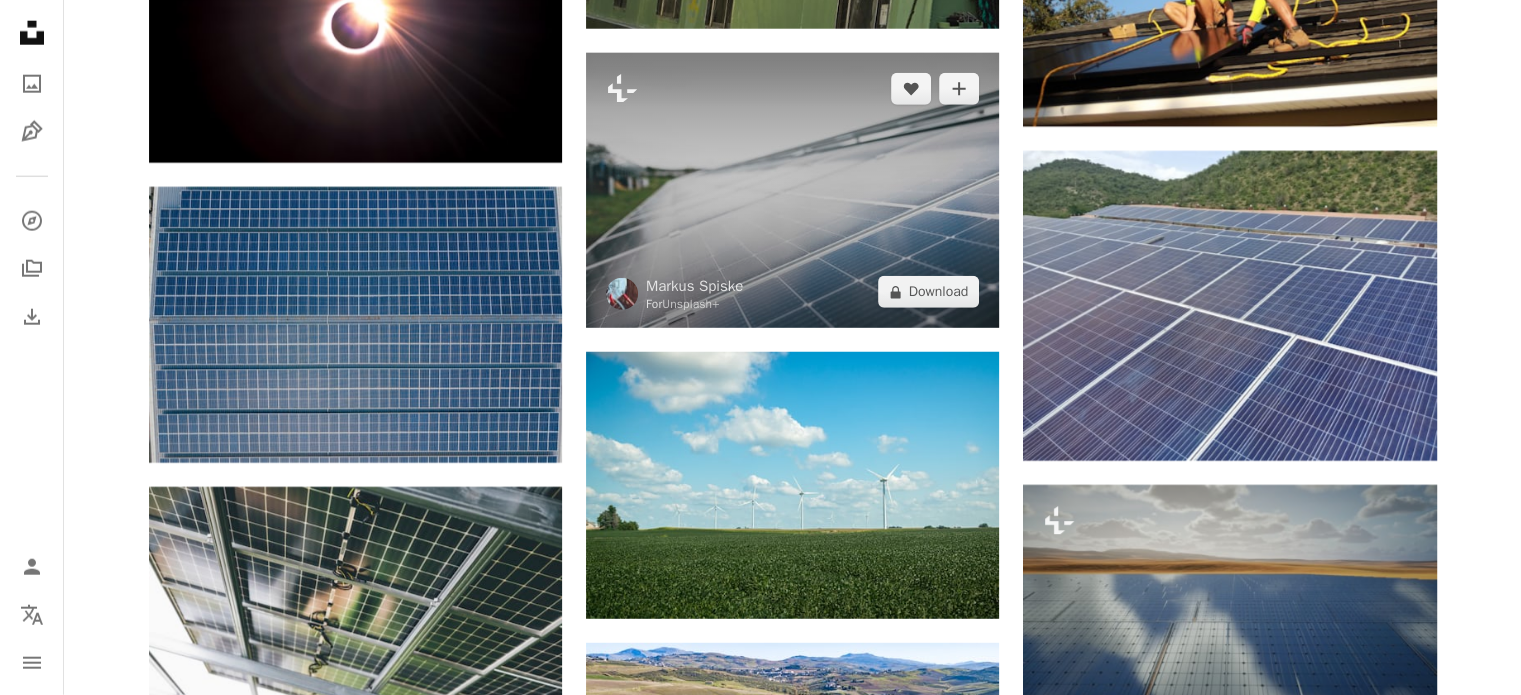 click at bounding box center [792, 190] 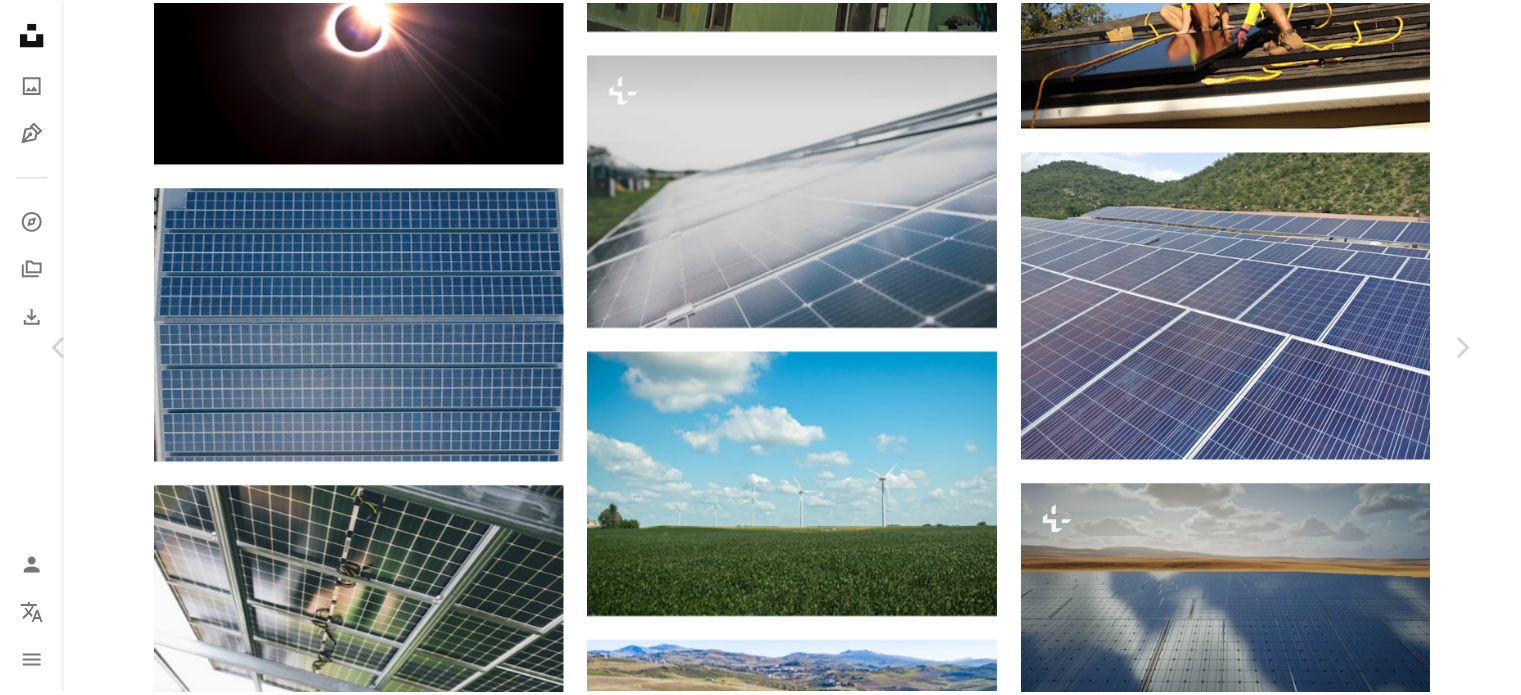 scroll, scrollTop: 0, scrollLeft: 0, axis: both 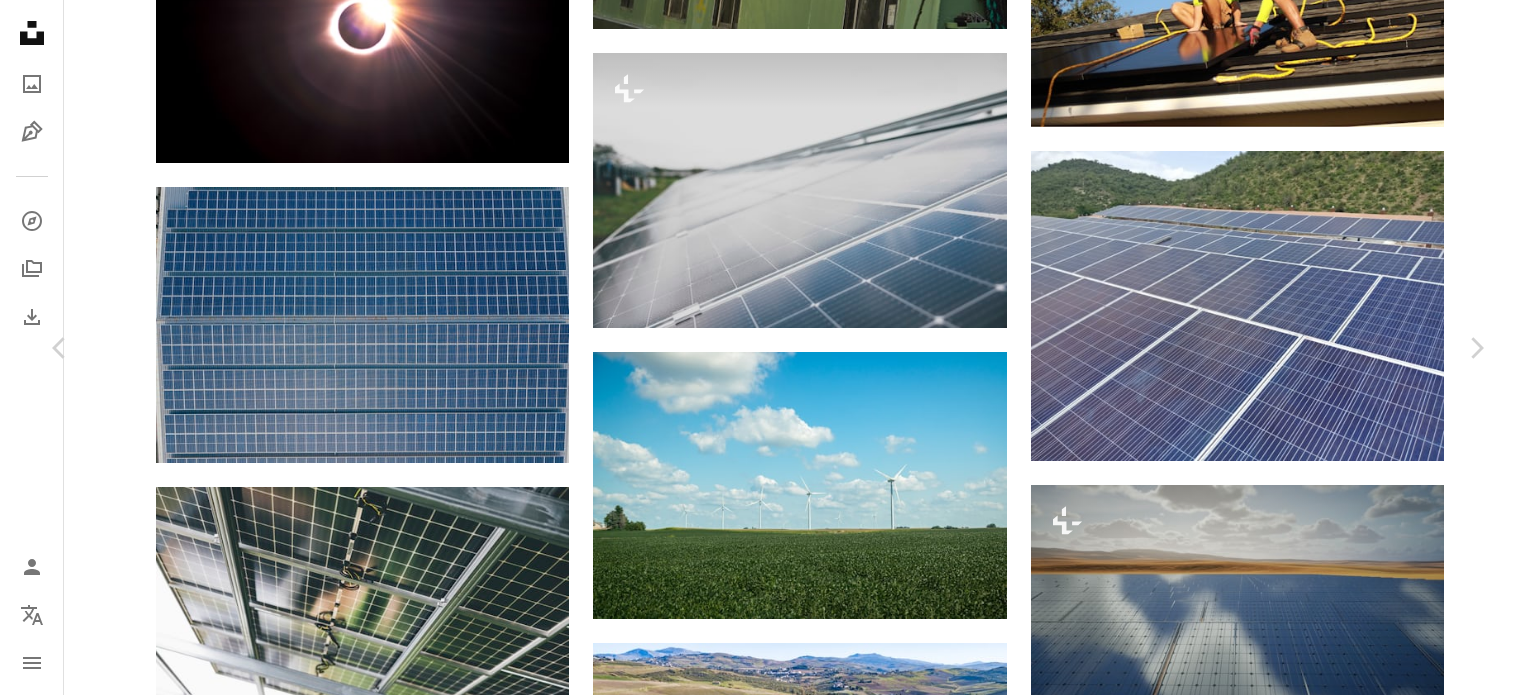click on "An X shape" at bounding box center (20, 20) 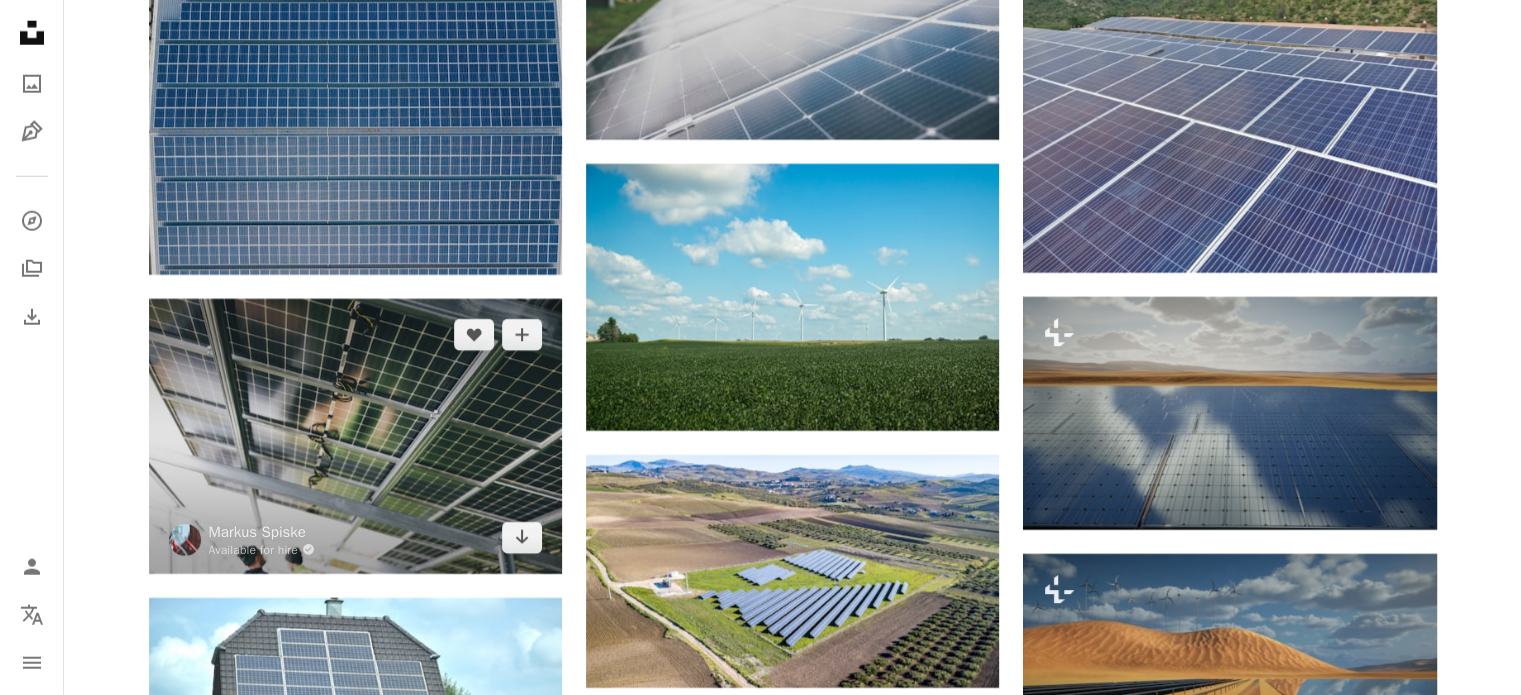 scroll, scrollTop: 13100, scrollLeft: 0, axis: vertical 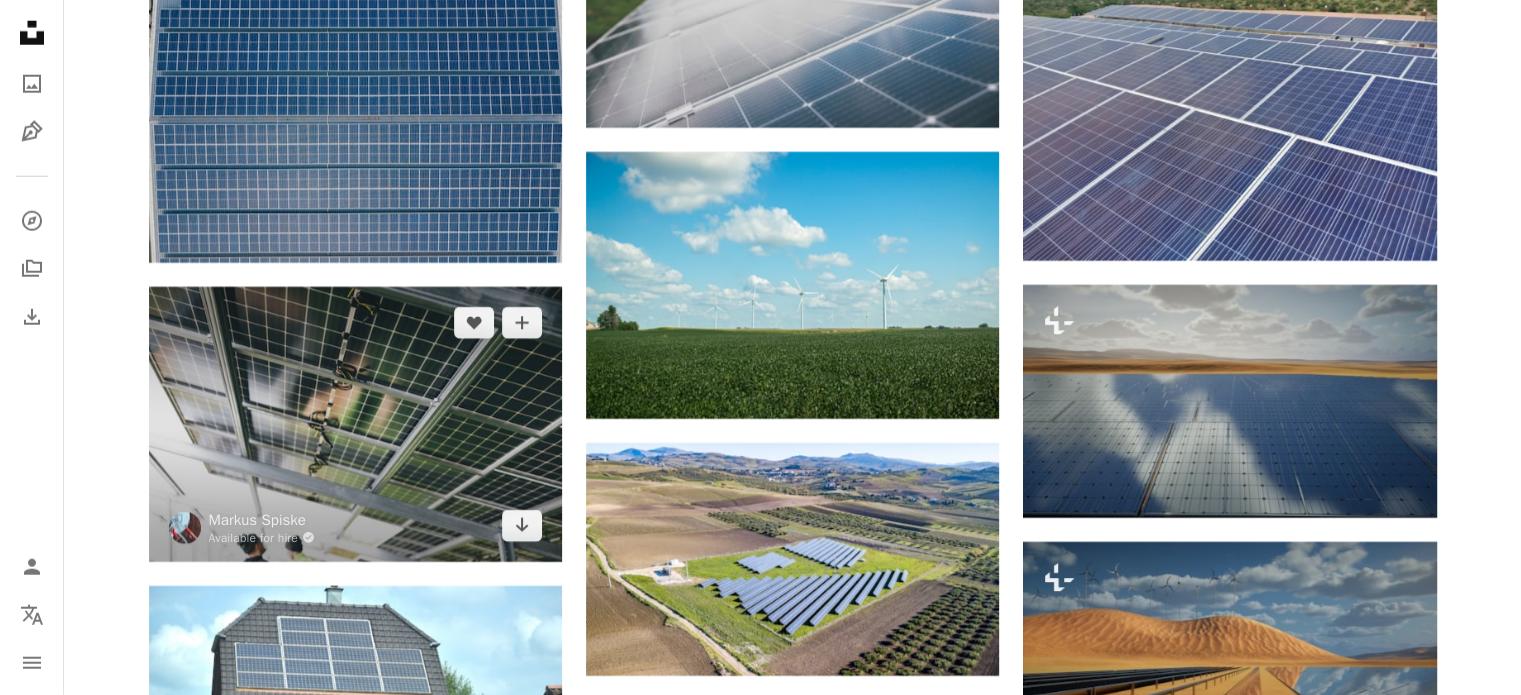 click at bounding box center (355, 424) 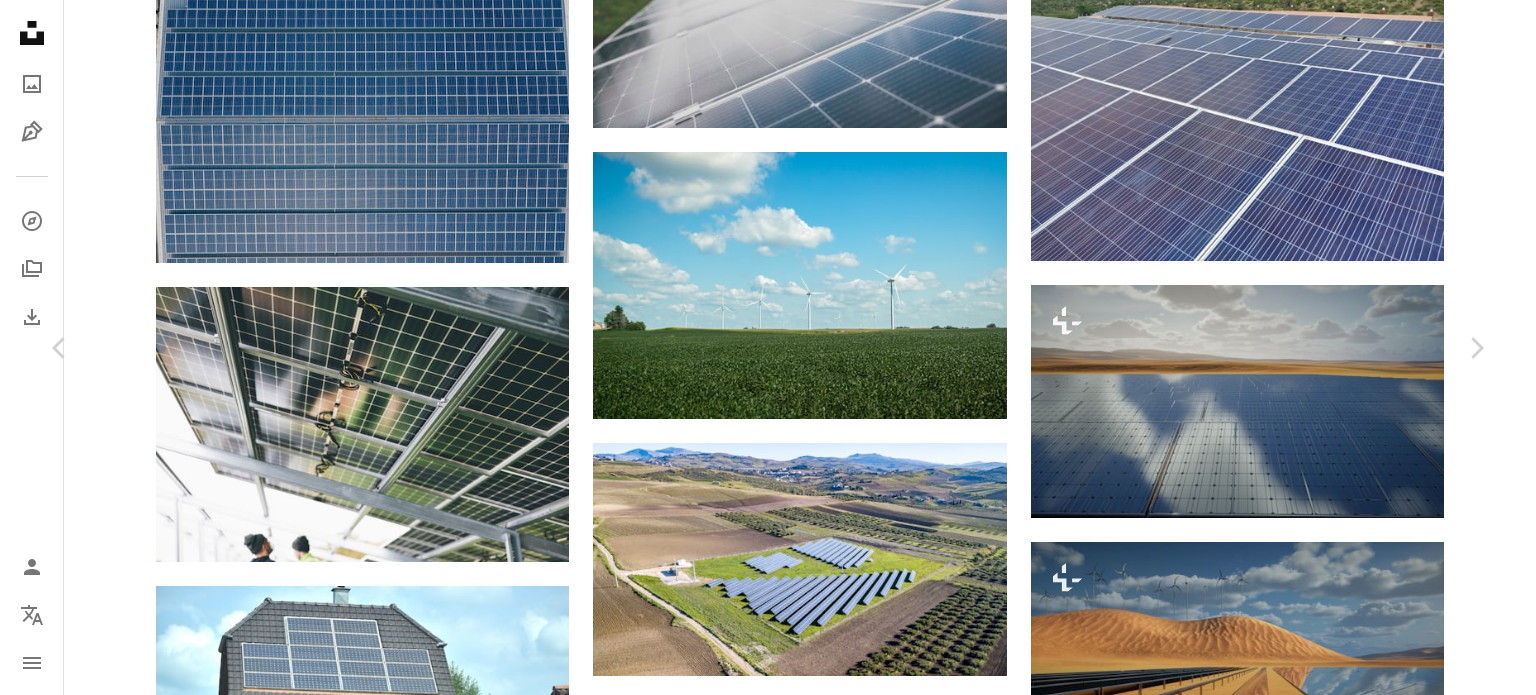 click on "Chevron down" 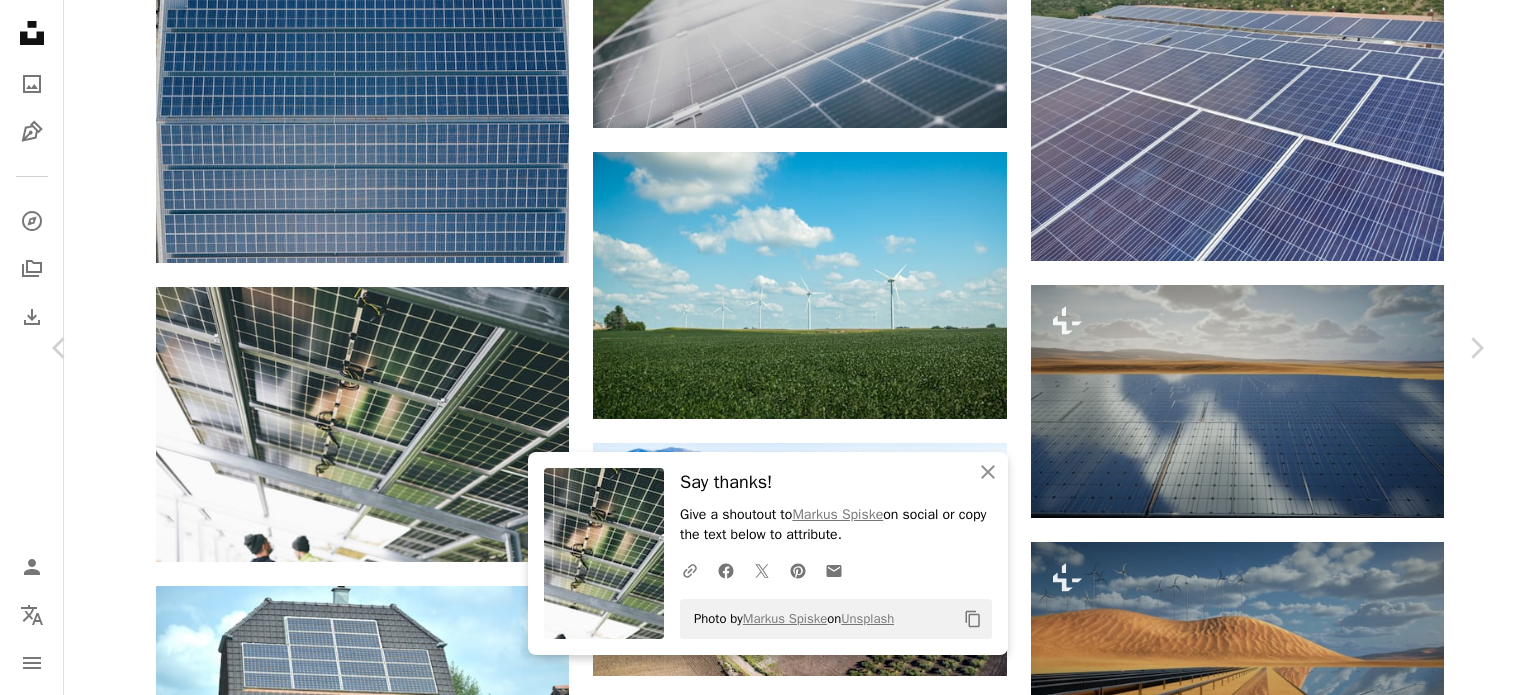 click on "An X shape" at bounding box center (20, 20) 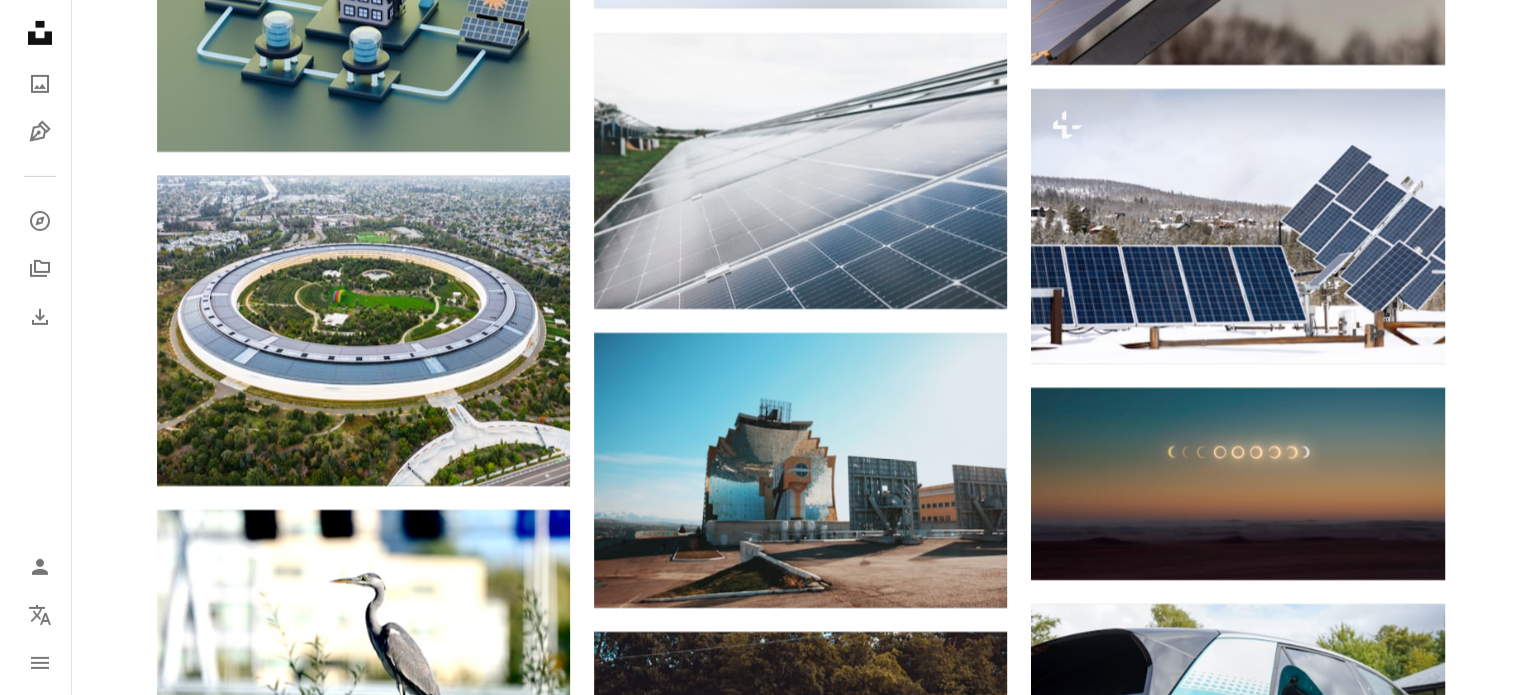 scroll, scrollTop: 14400, scrollLeft: 0, axis: vertical 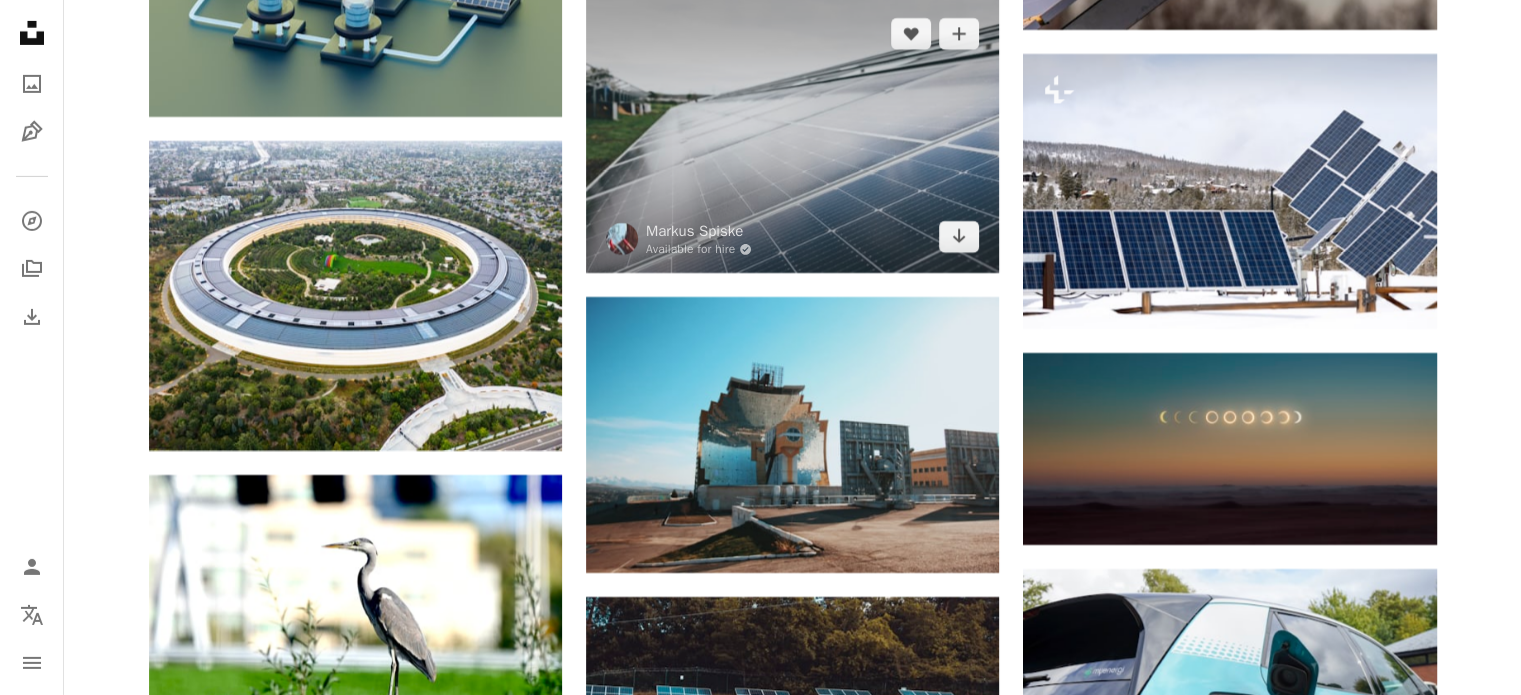 click at bounding box center [792, 135] 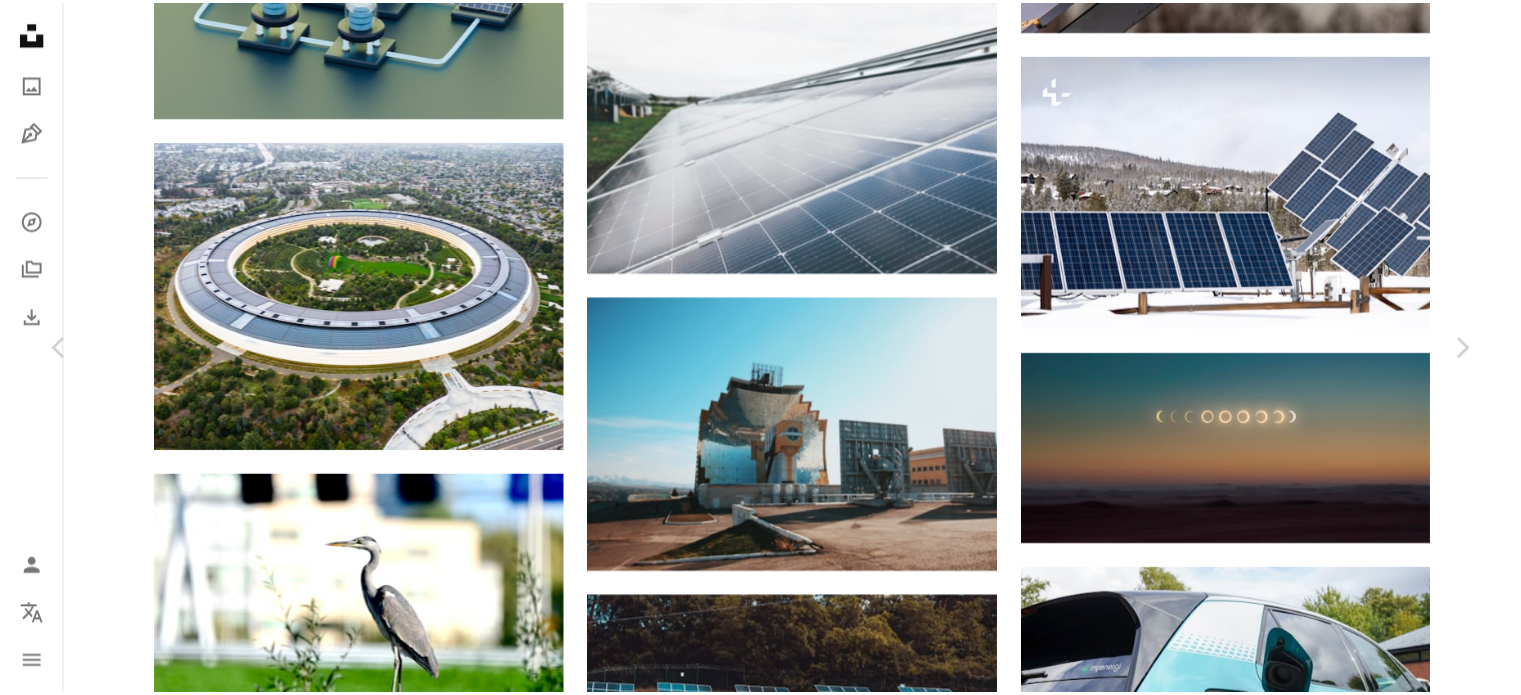 scroll, scrollTop: 0, scrollLeft: 0, axis: both 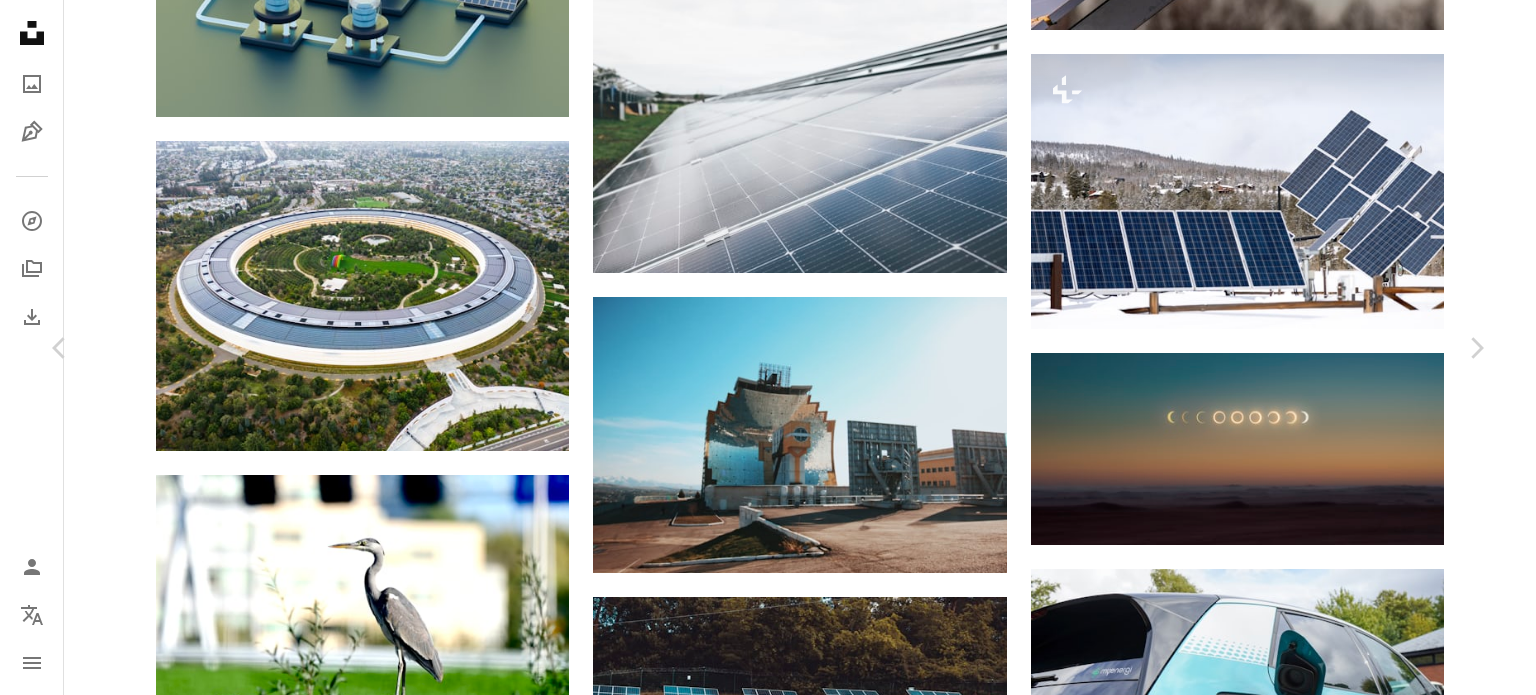 click on "An X shape" at bounding box center [20, 20] 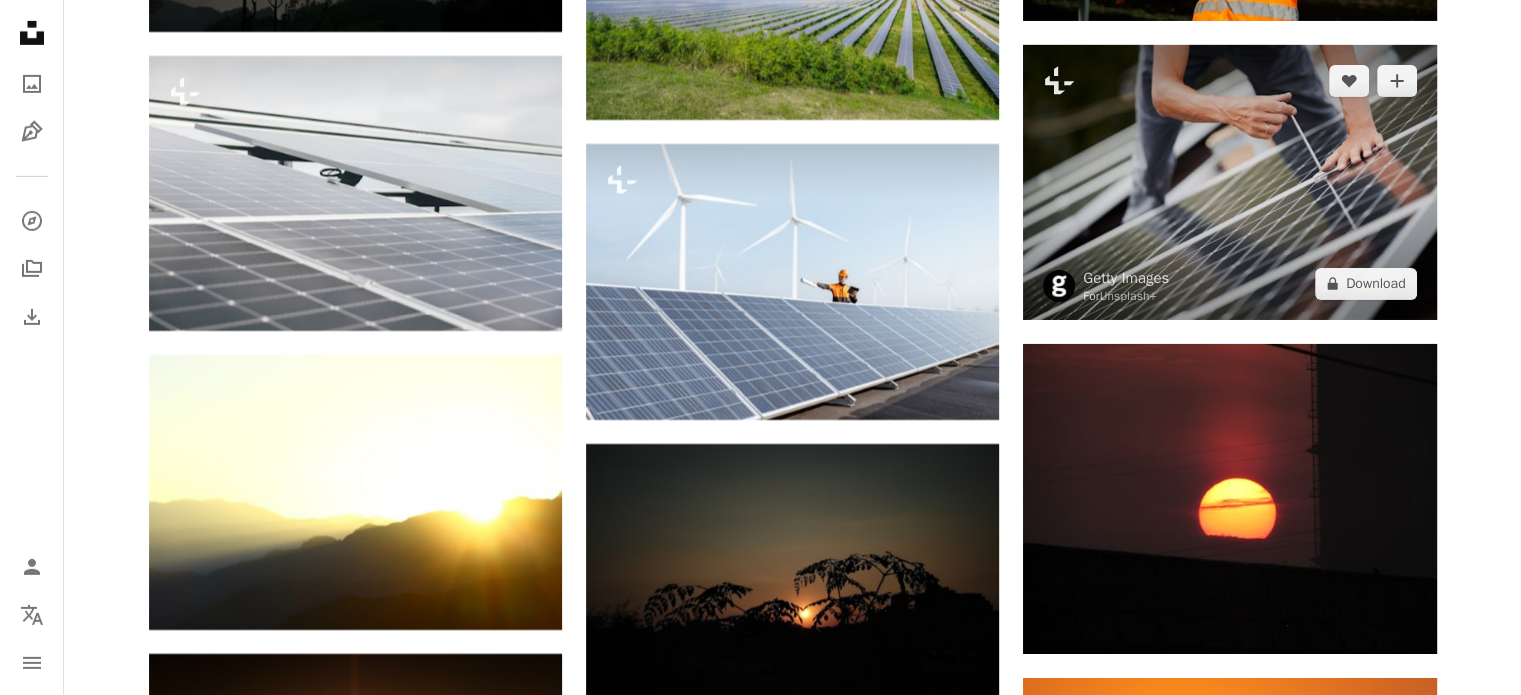 scroll, scrollTop: 21900, scrollLeft: 0, axis: vertical 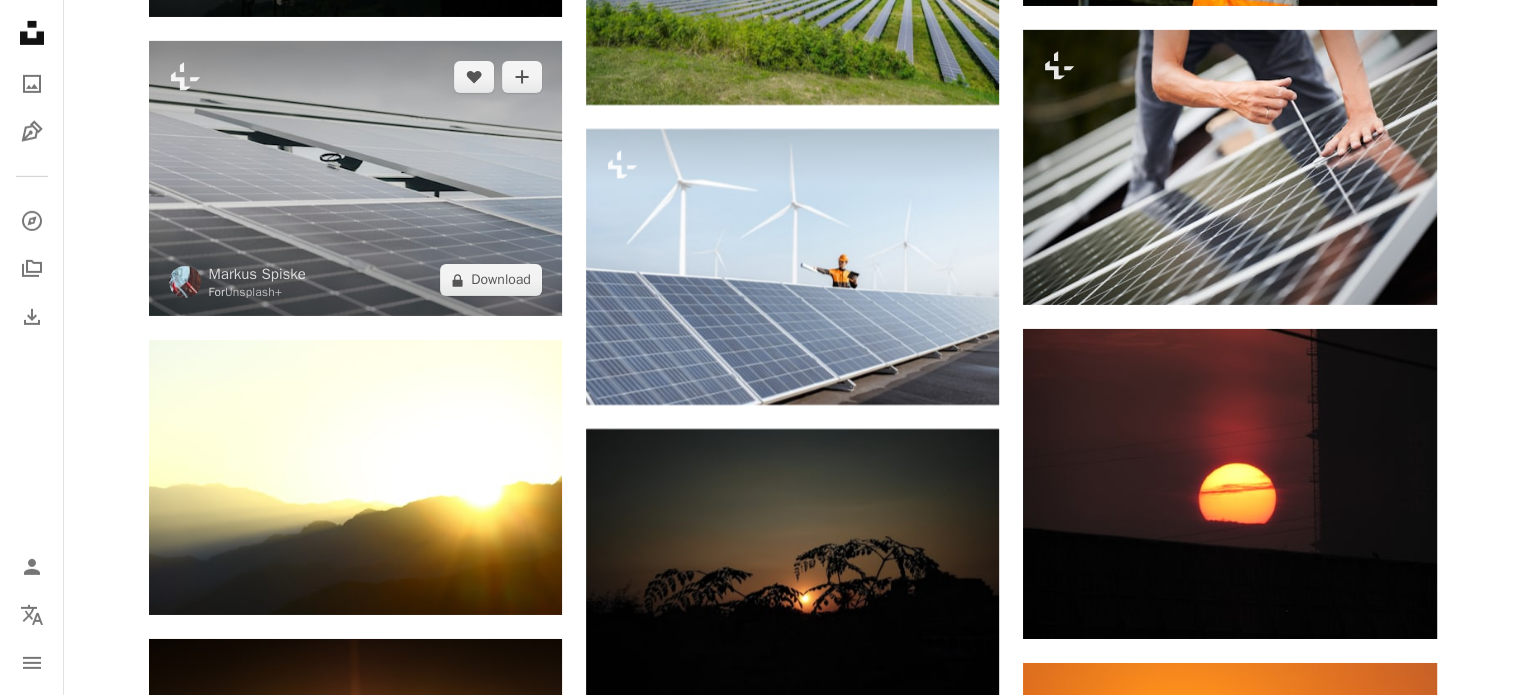 click at bounding box center (355, 178) 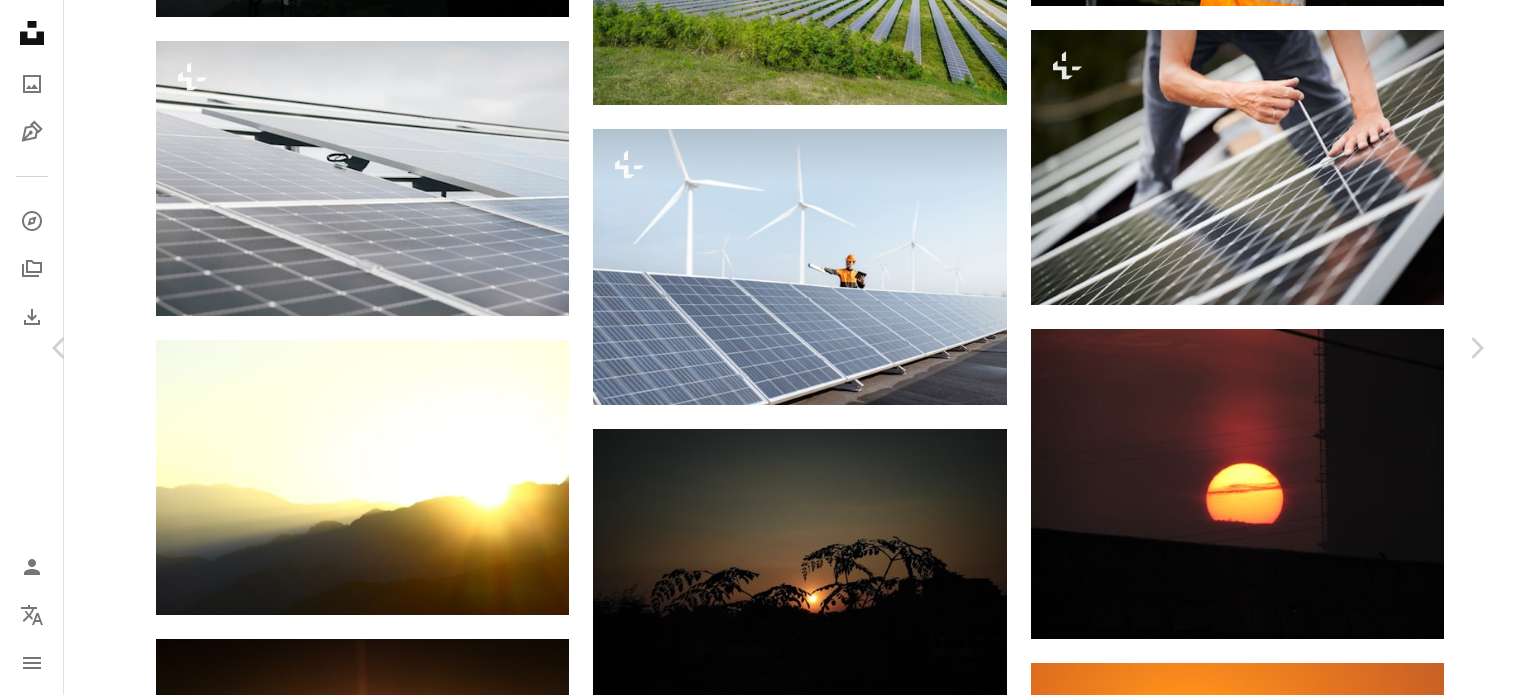click on "An X shape" at bounding box center [20, 20] 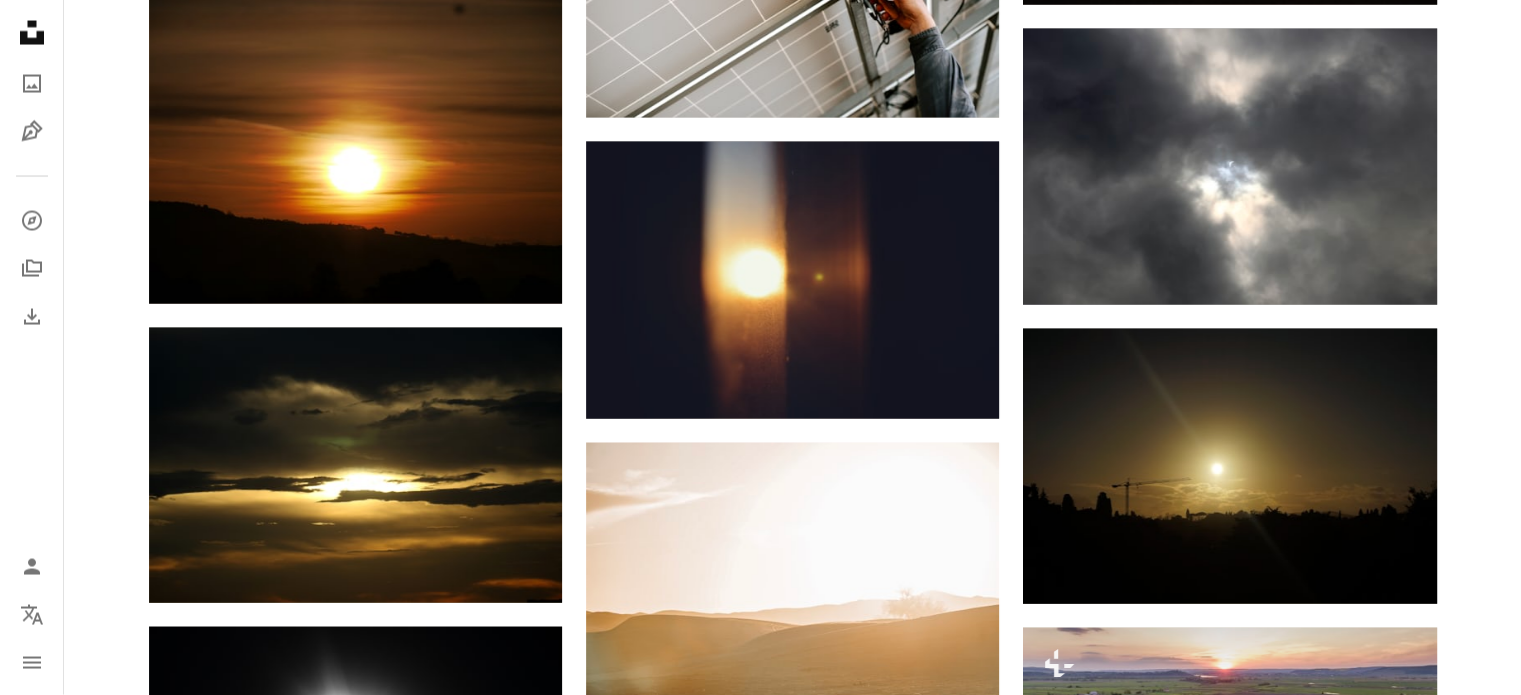 scroll, scrollTop: 41600, scrollLeft: 0, axis: vertical 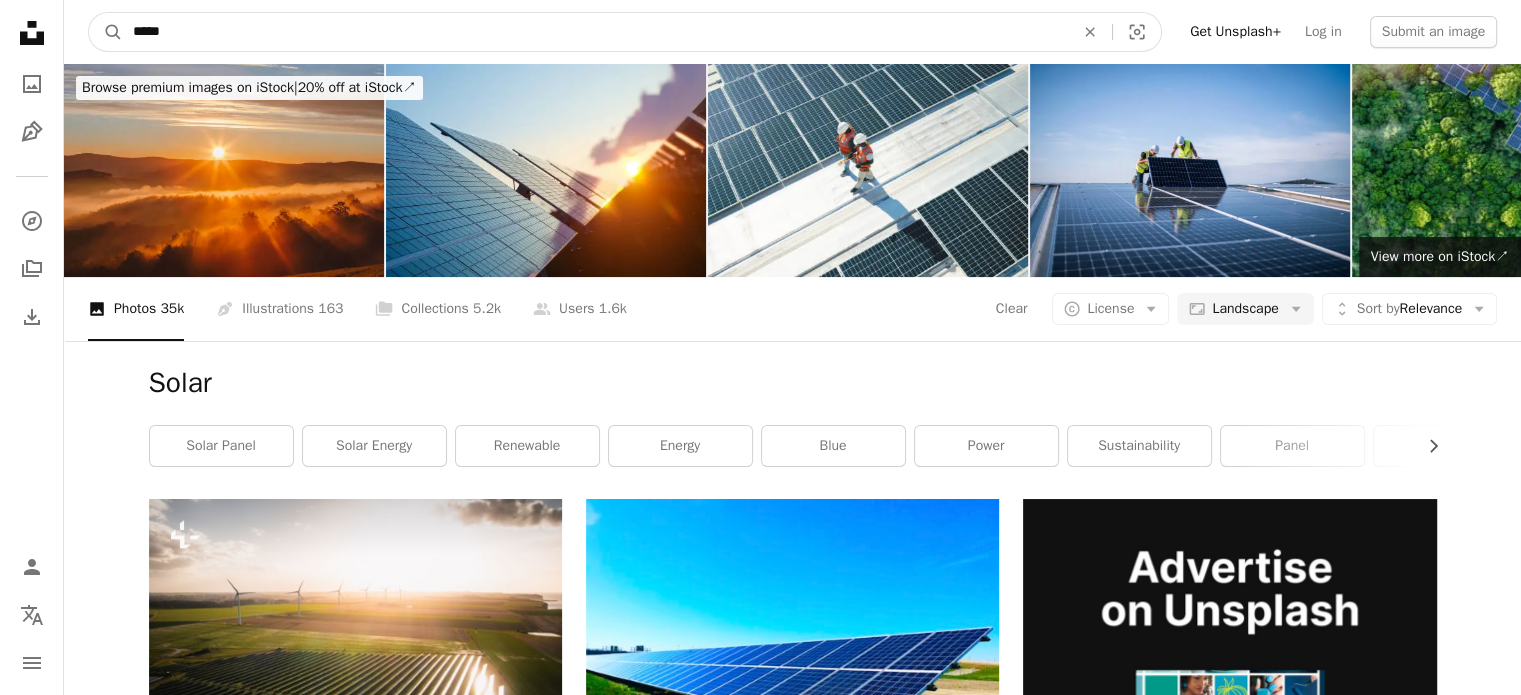 click on "*****" at bounding box center (595, 32) 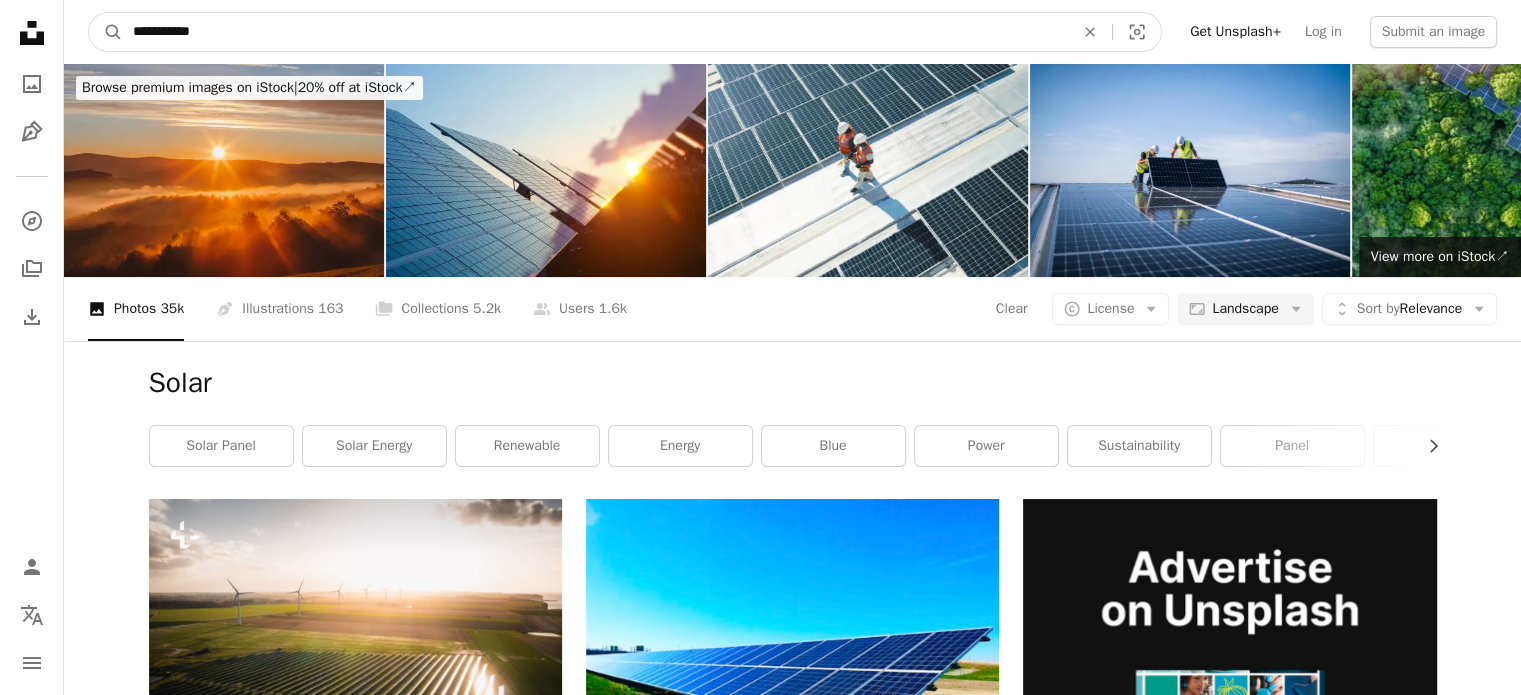 type on "**********" 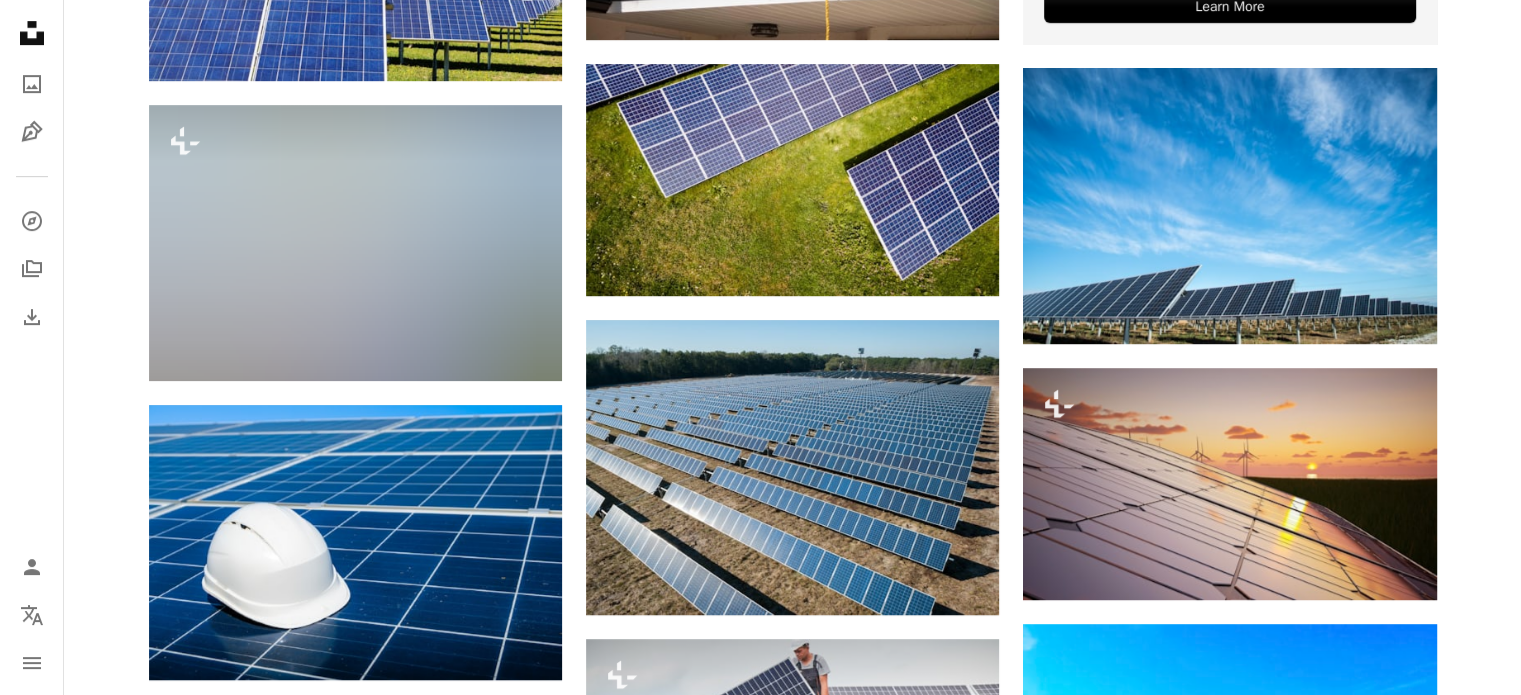 scroll, scrollTop: 1100, scrollLeft: 0, axis: vertical 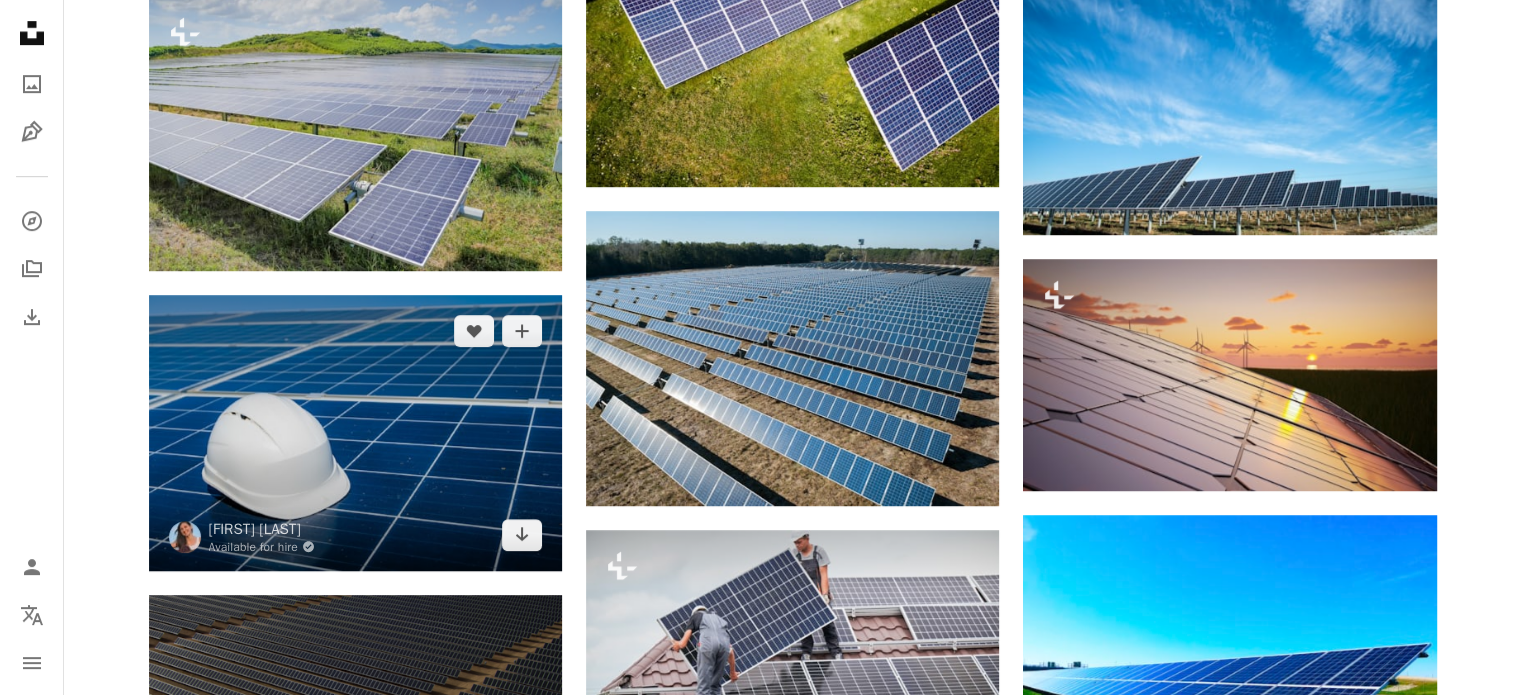click at bounding box center (355, 432) 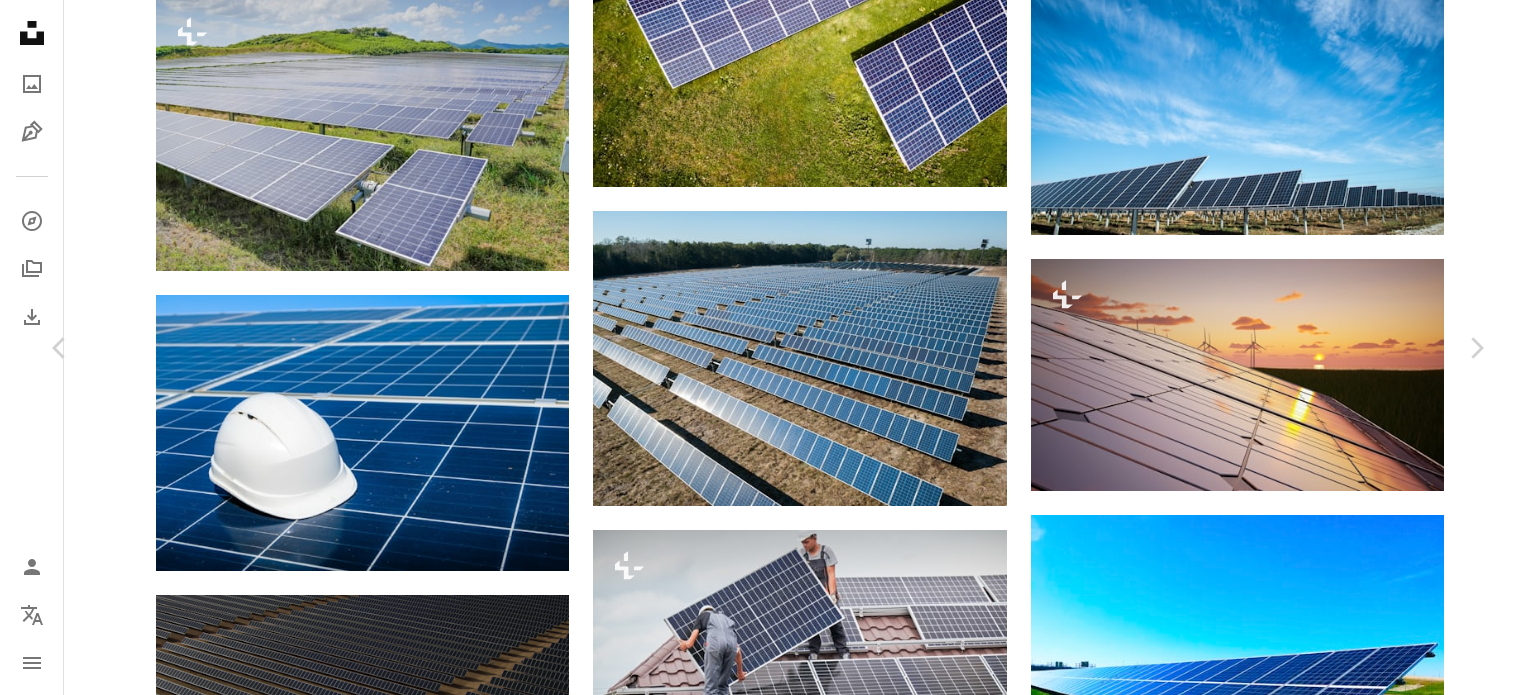 click 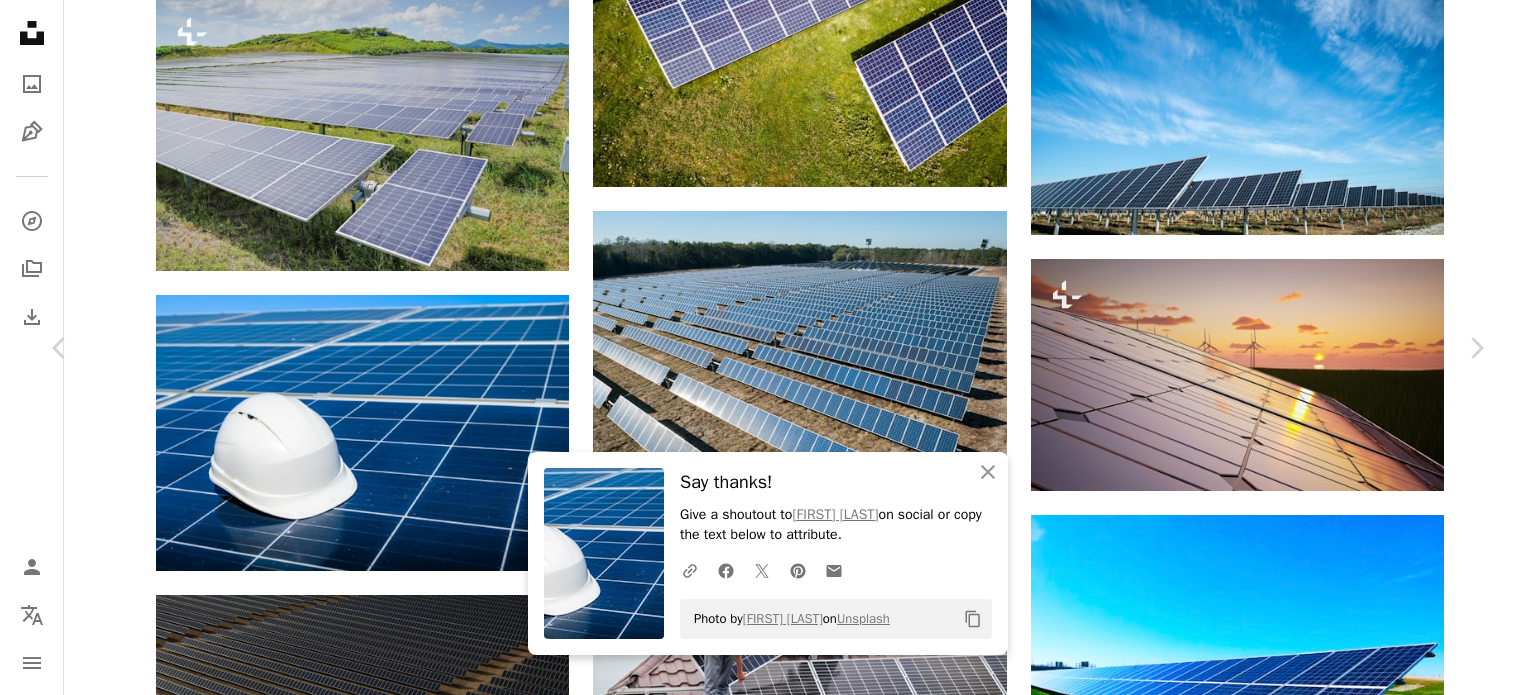 click on "An X shape" at bounding box center (20, 20) 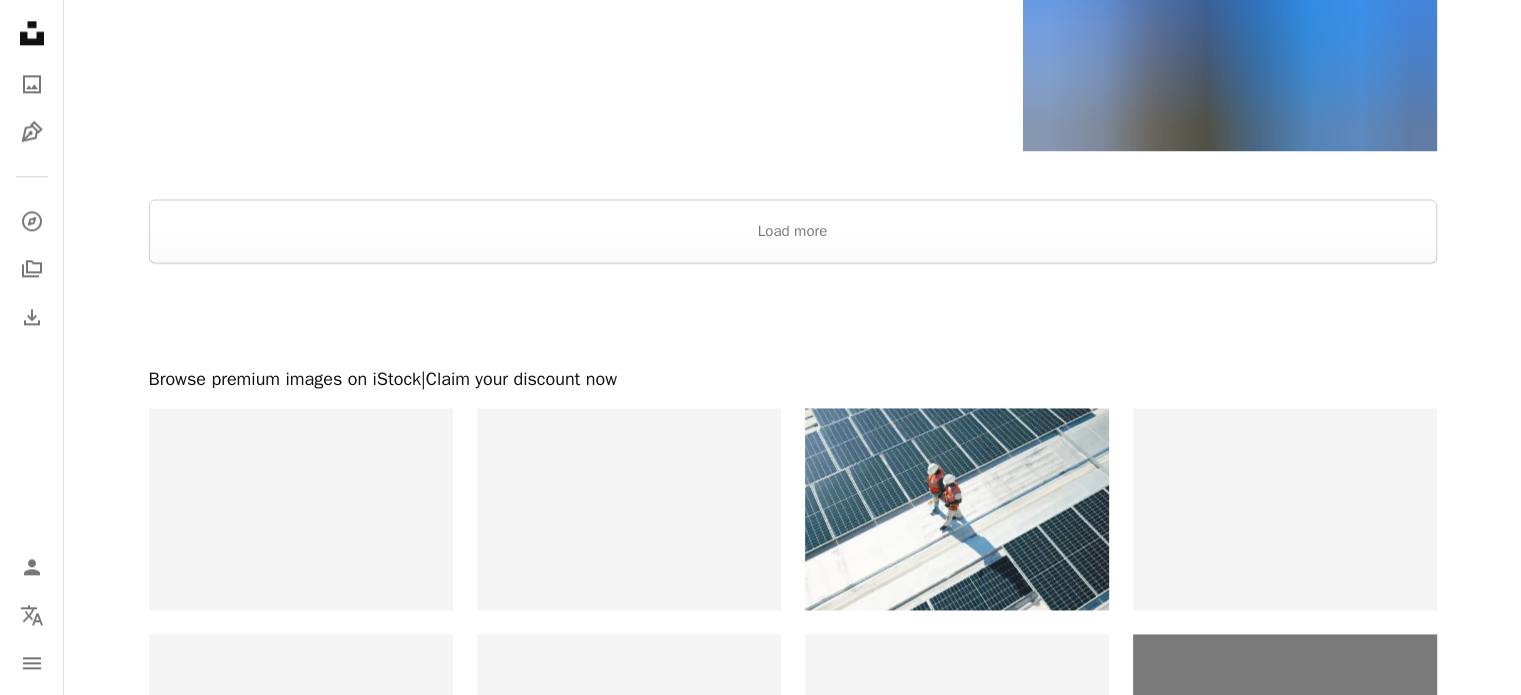 scroll, scrollTop: 2500, scrollLeft: 0, axis: vertical 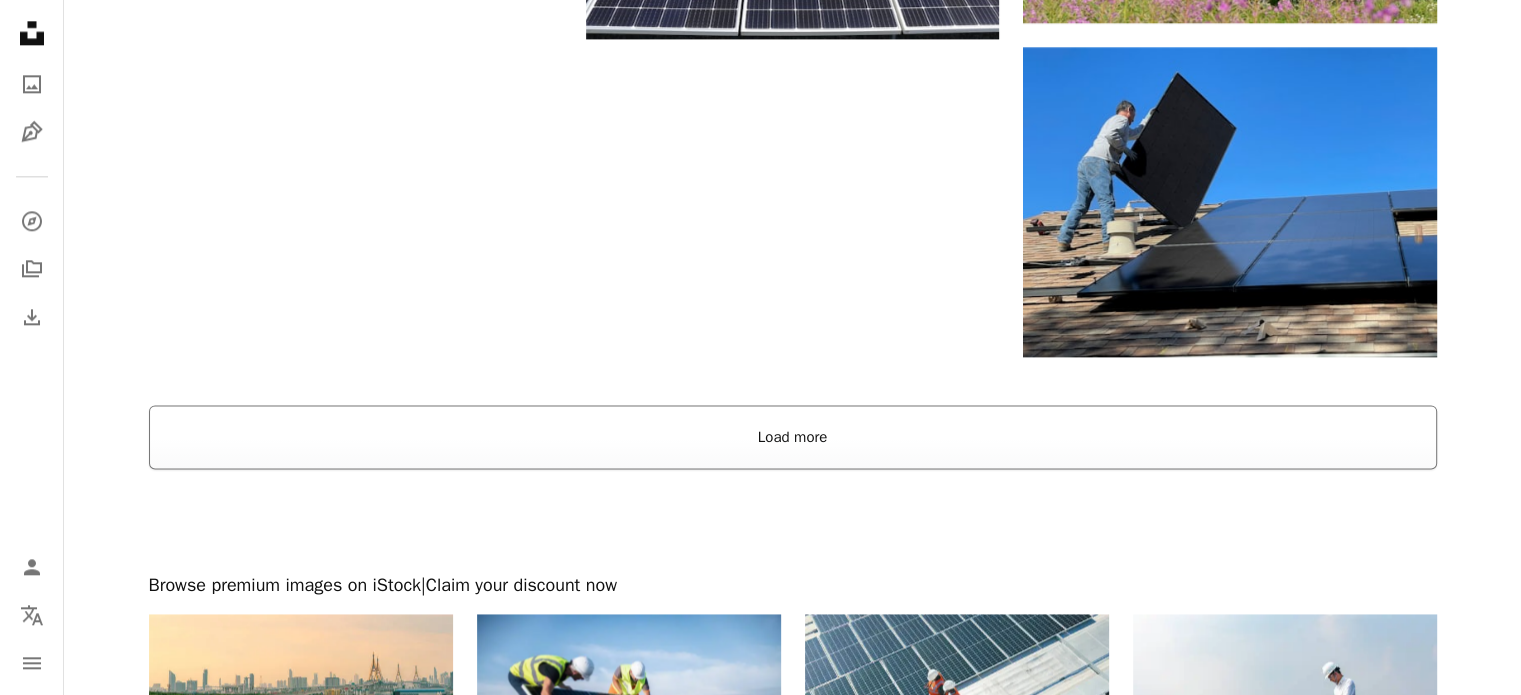 click on "Load more" at bounding box center (793, 437) 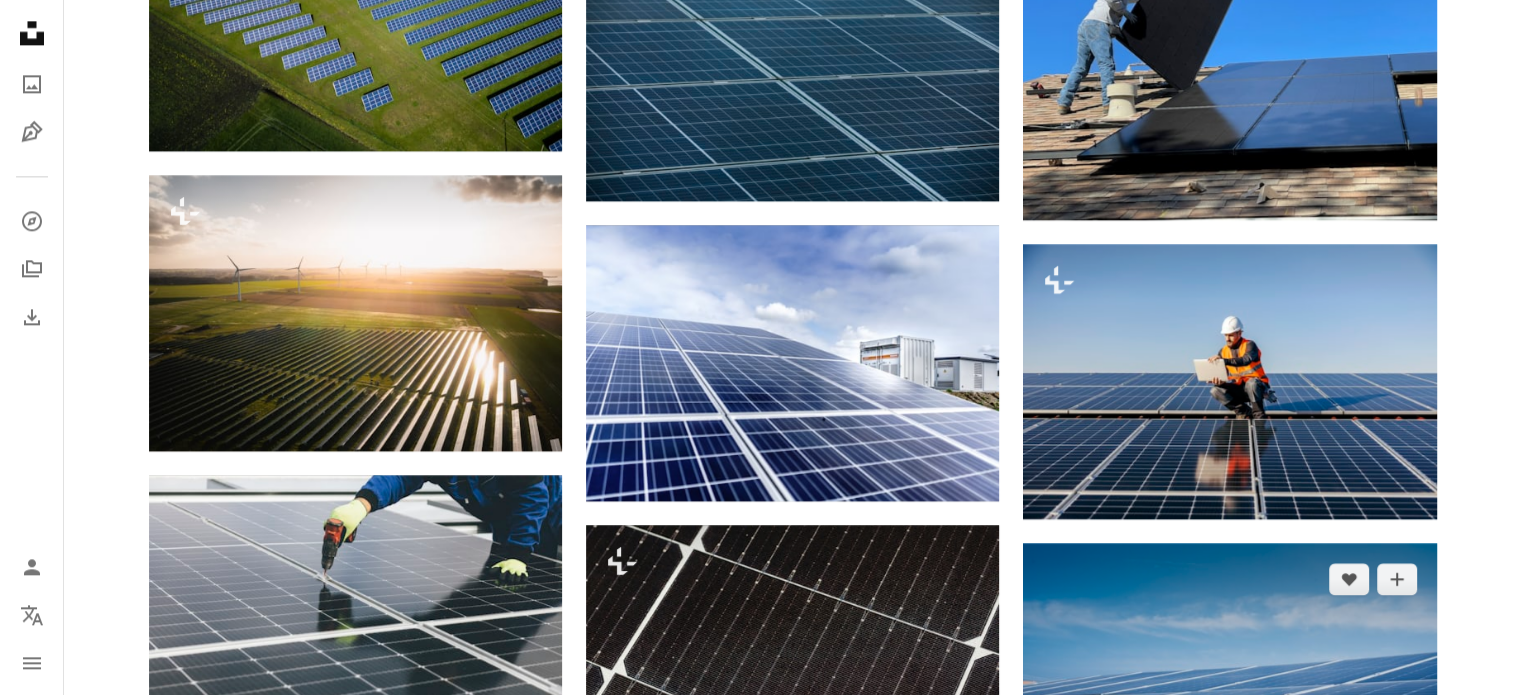 scroll, scrollTop: 2800, scrollLeft: 0, axis: vertical 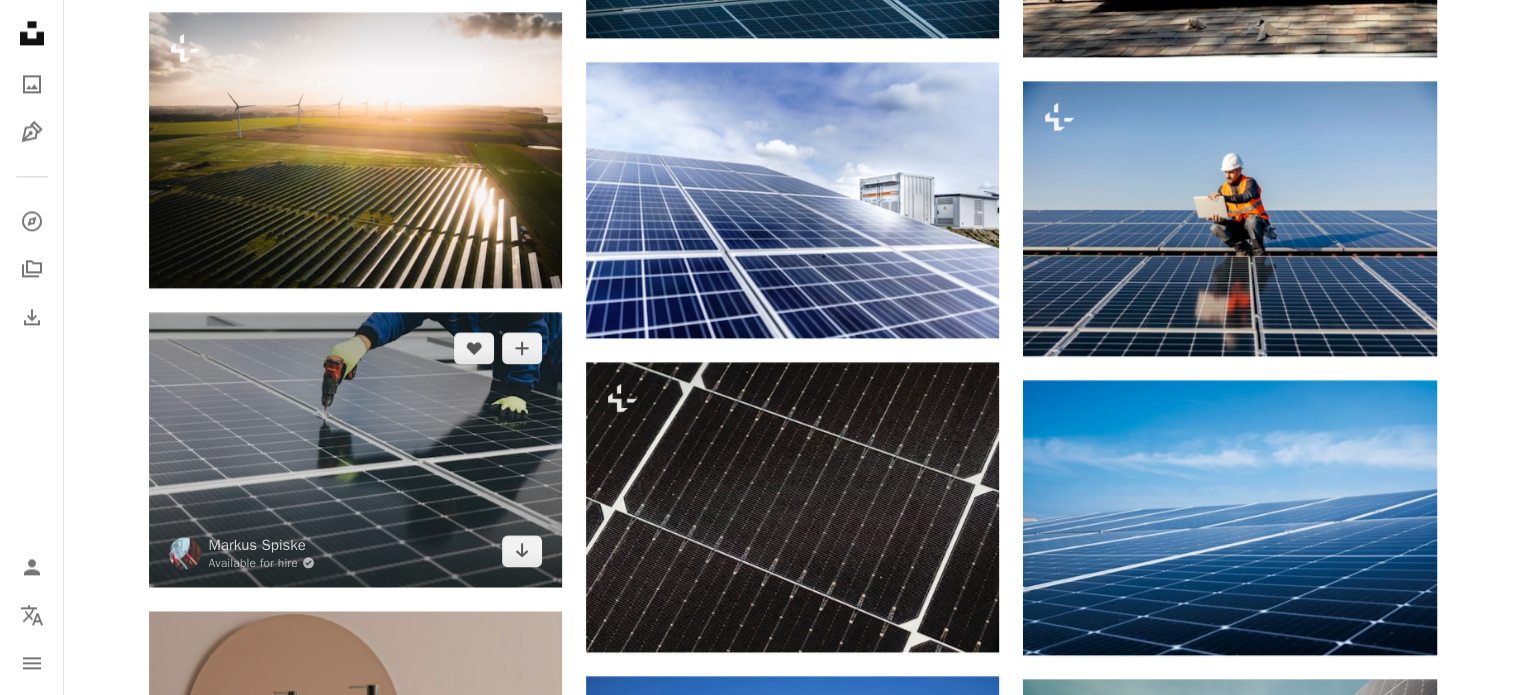 click at bounding box center [355, 449] 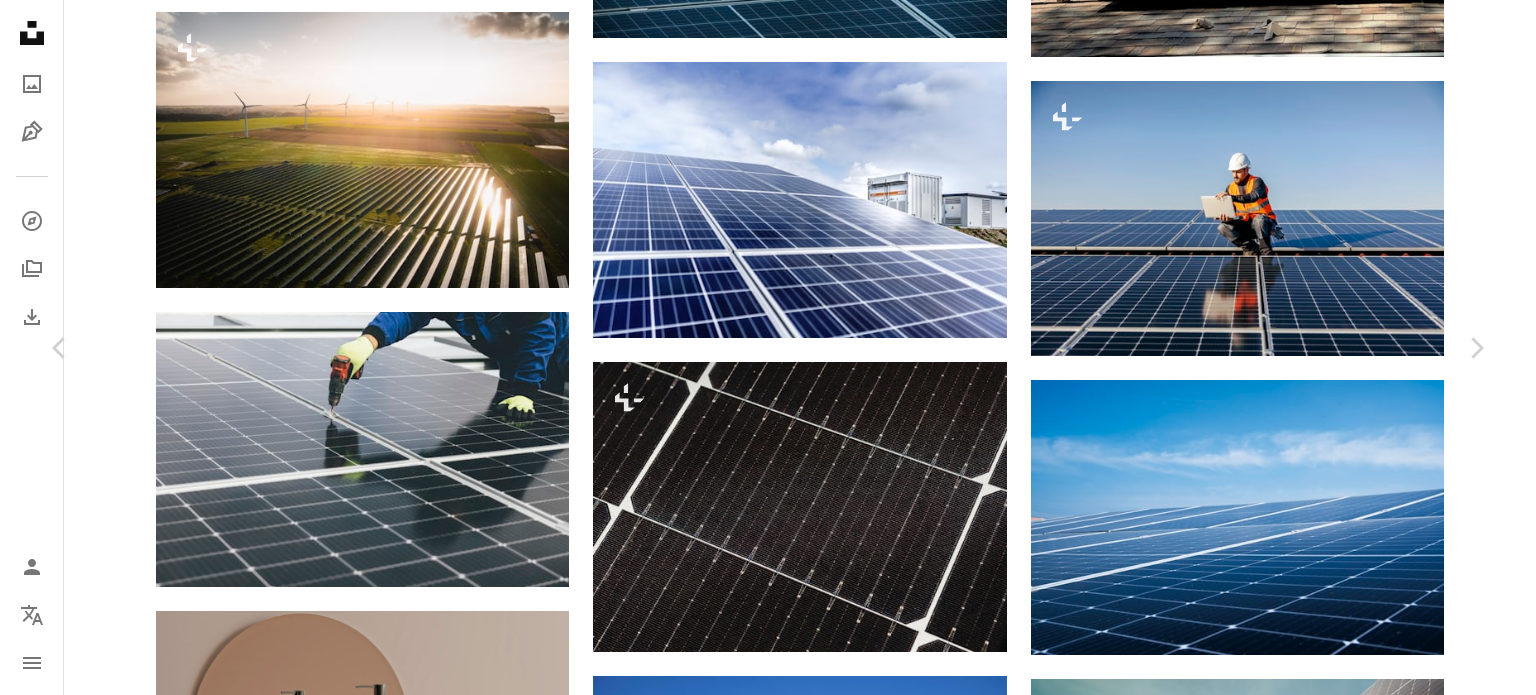 click on "Chevron down" 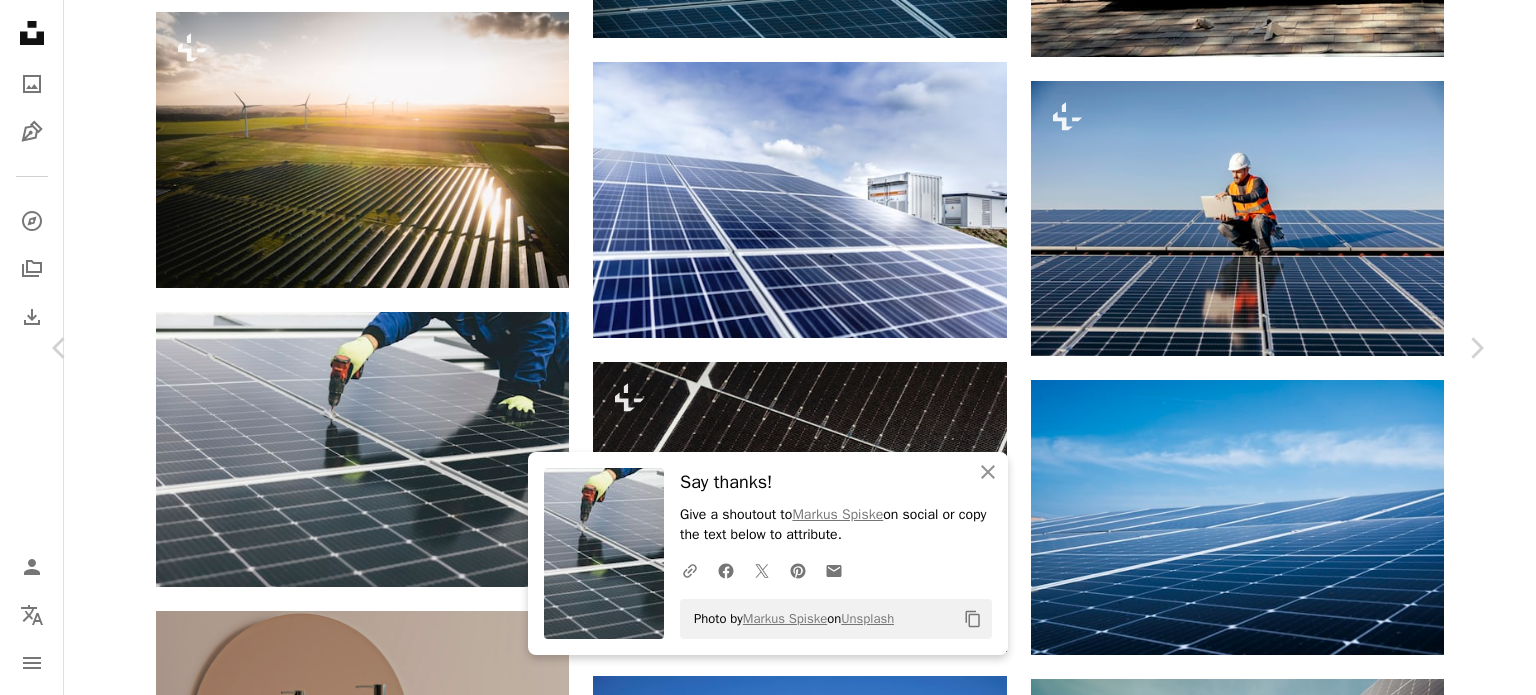 click on "An X shape" at bounding box center (20, 20) 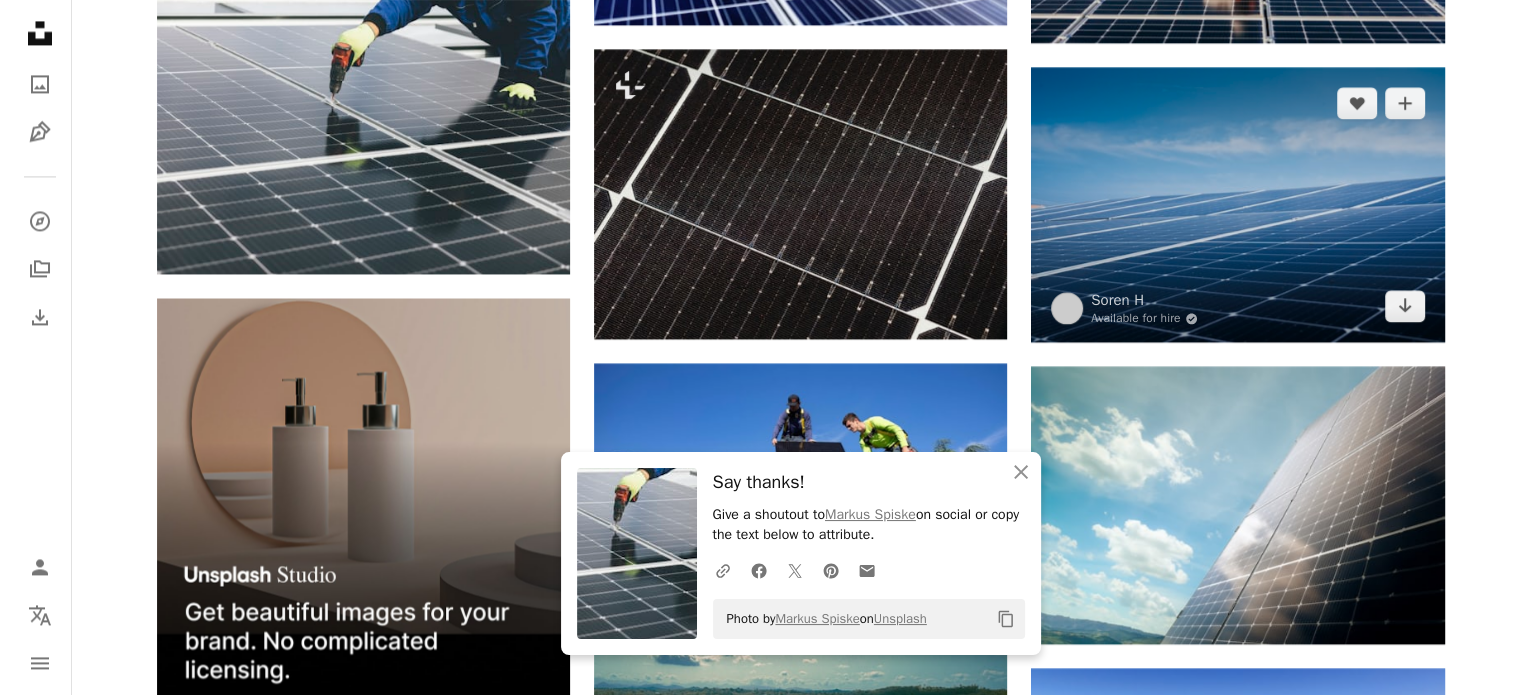 scroll, scrollTop: 3200, scrollLeft: 0, axis: vertical 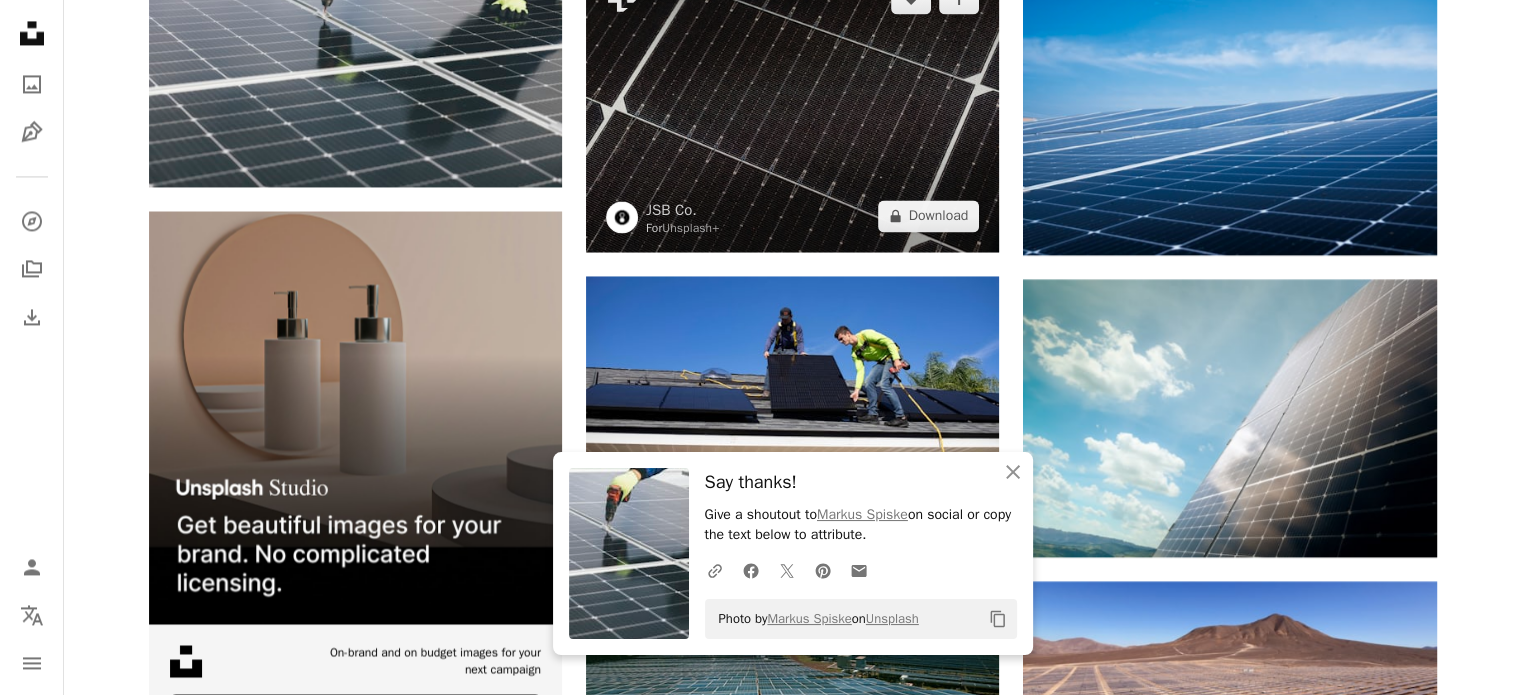 click at bounding box center (792, 106) 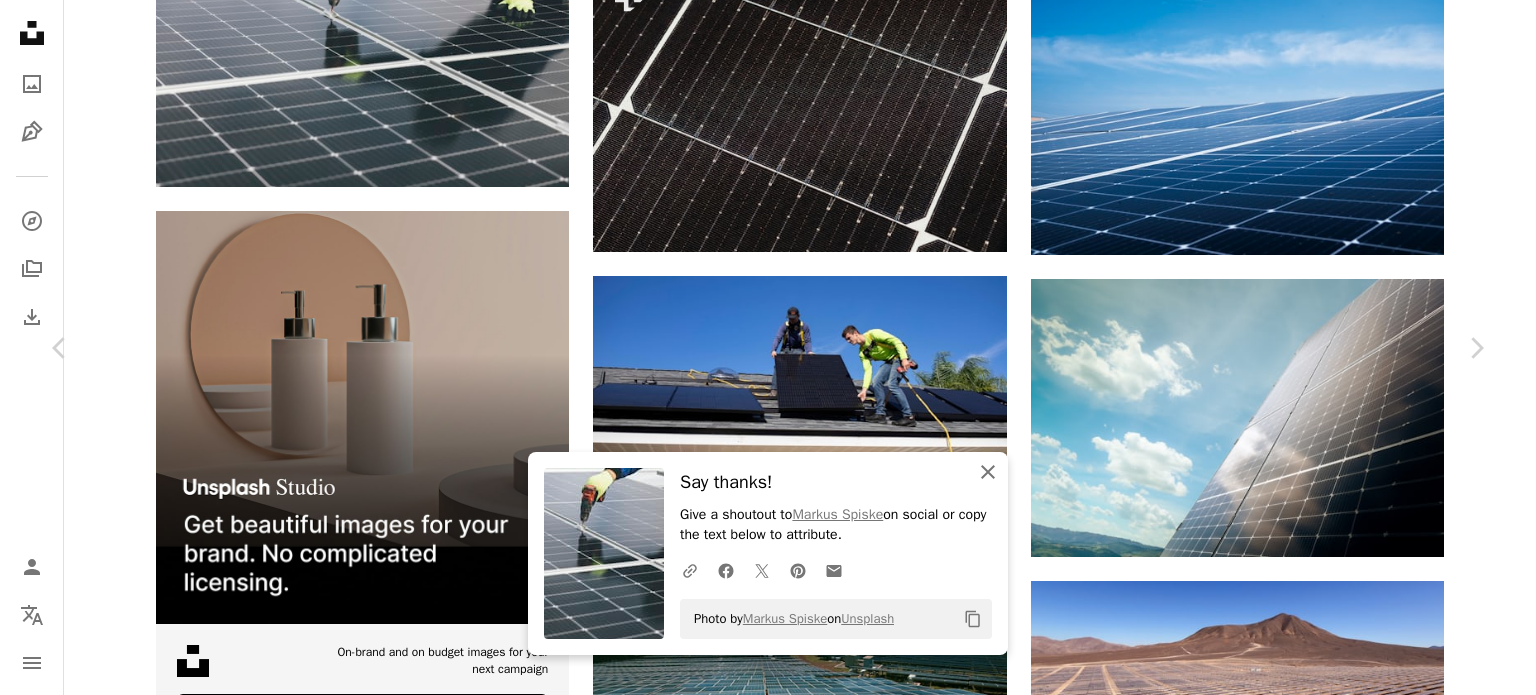 click on "An X shape" 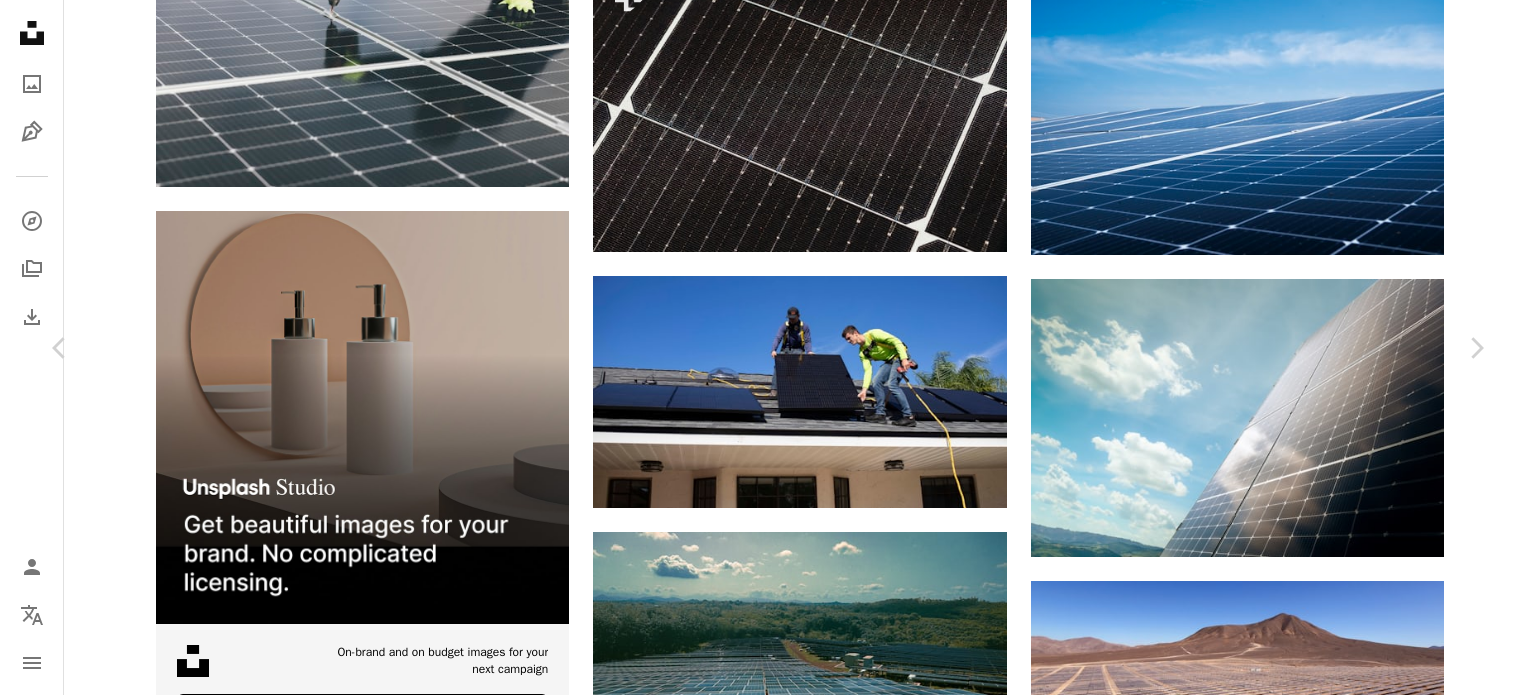 scroll, scrollTop: 0, scrollLeft: 0, axis: both 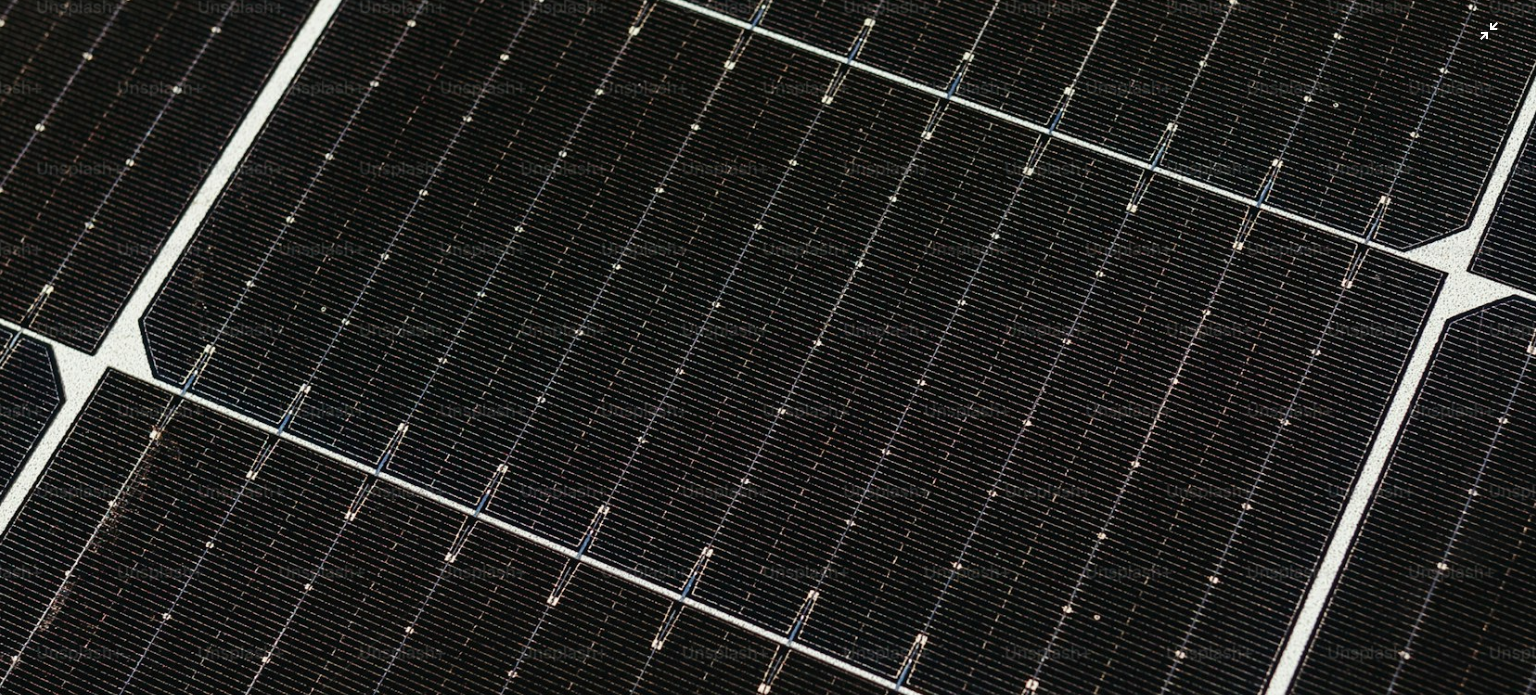 click at bounding box center [768, 357] 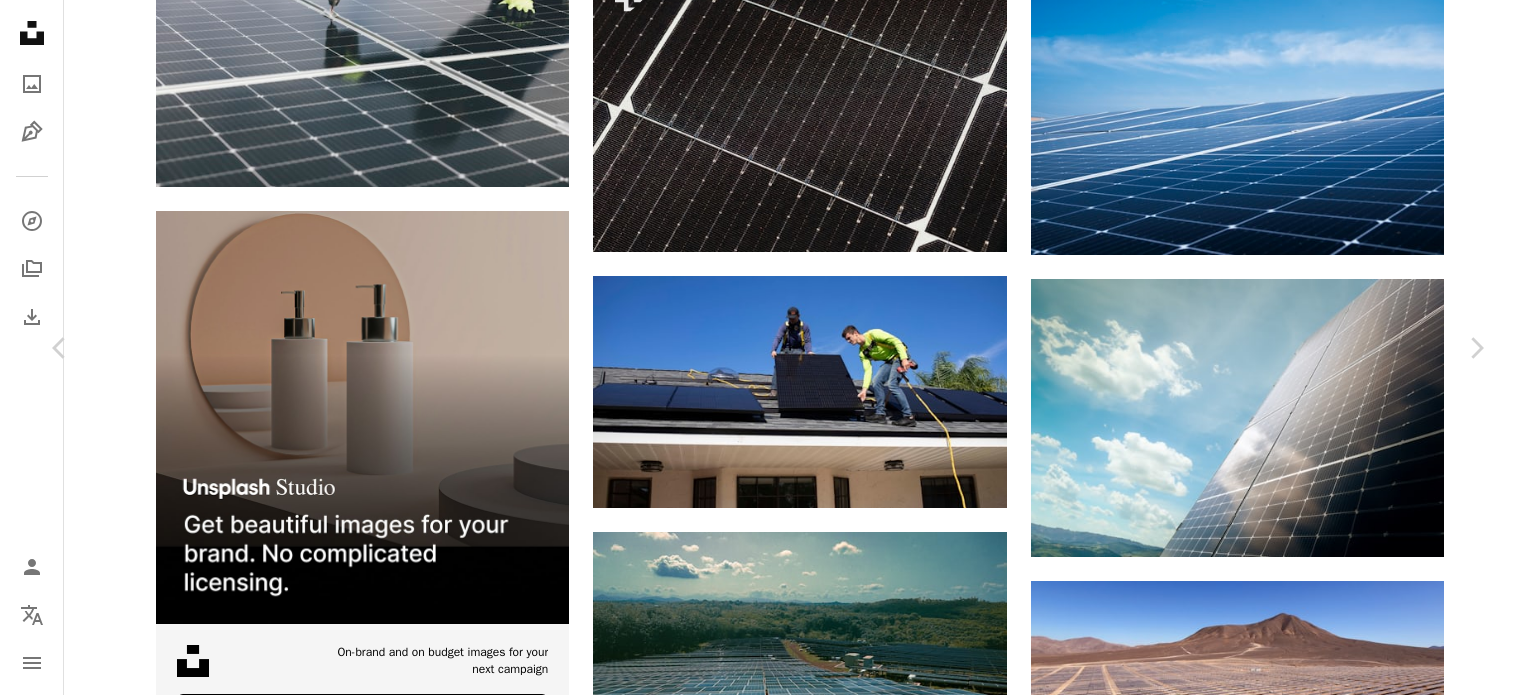 type 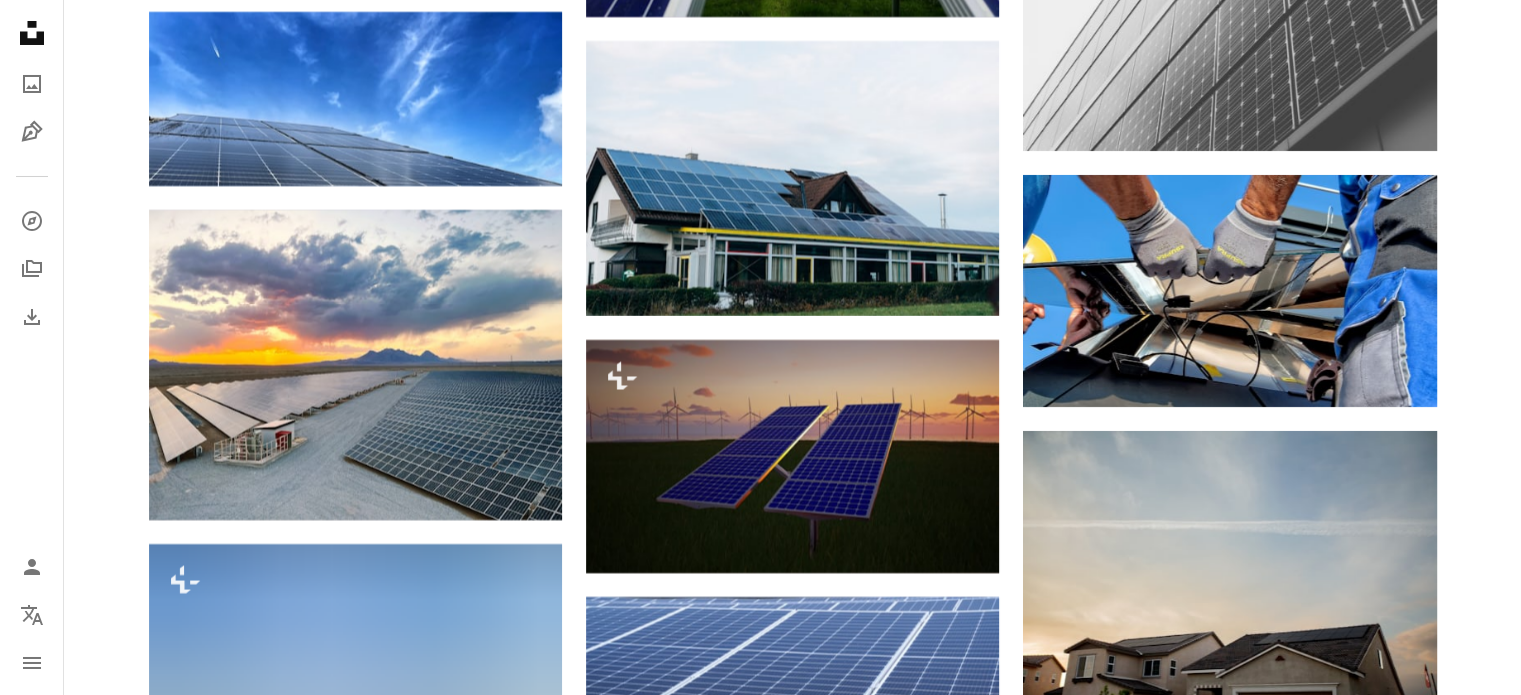 scroll, scrollTop: 7600, scrollLeft: 0, axis: vertical 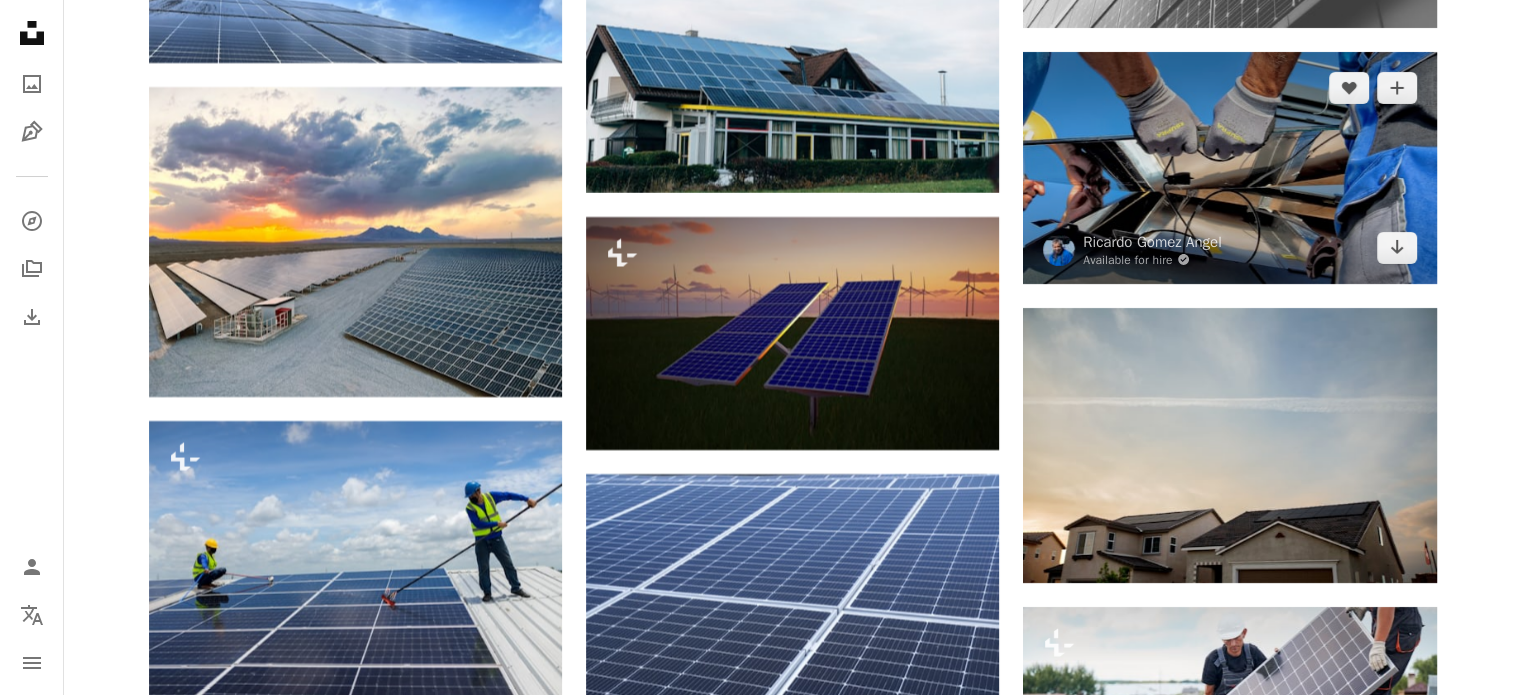 click at bounding box center [1229, 167] 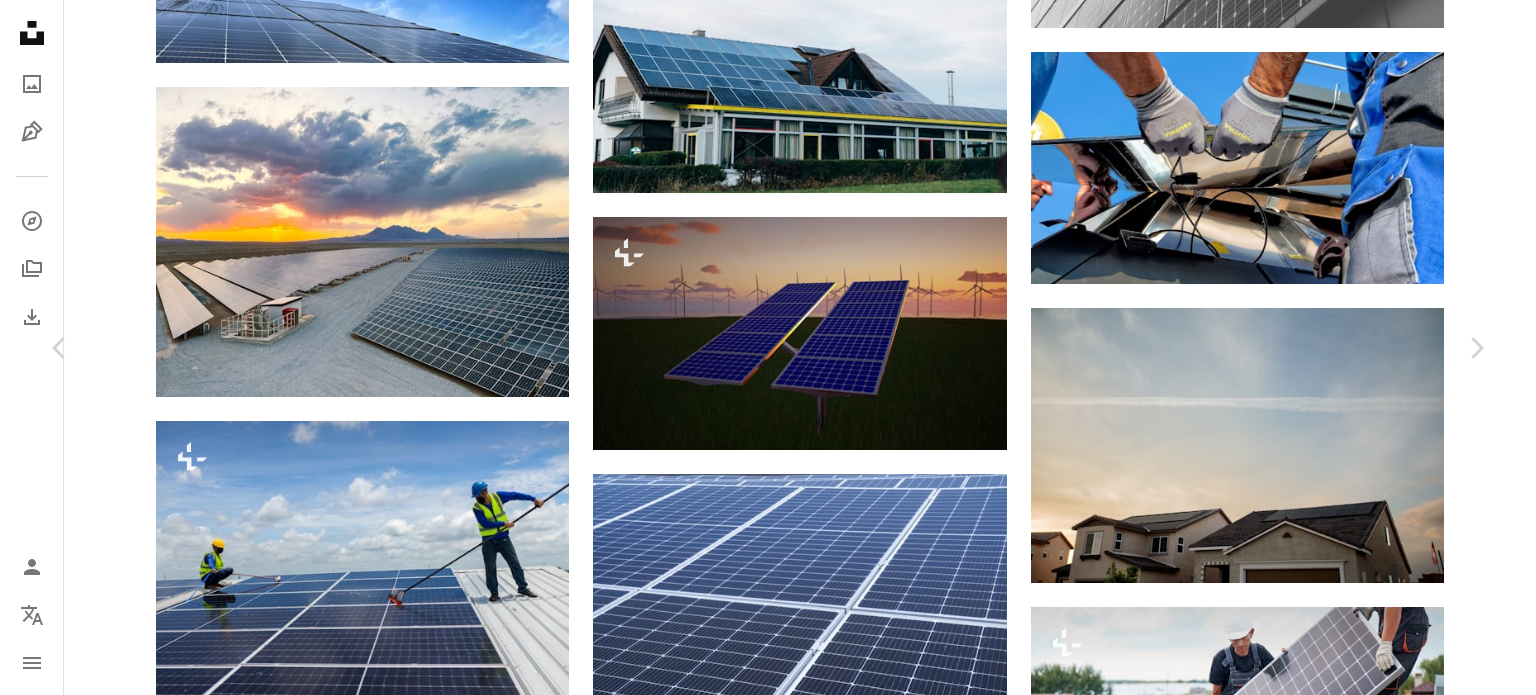 click on "Chevron down" 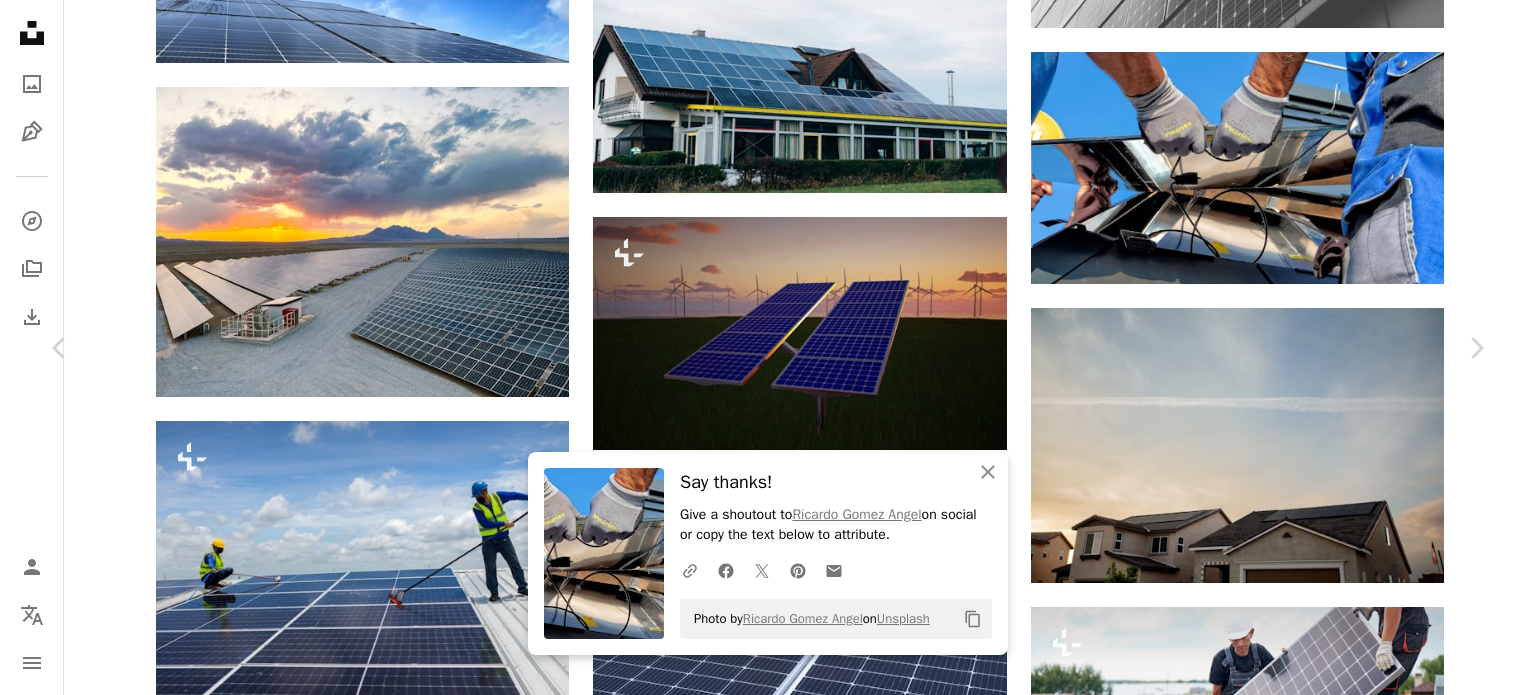 click on "An X shape" at bounding box center (20, 20) 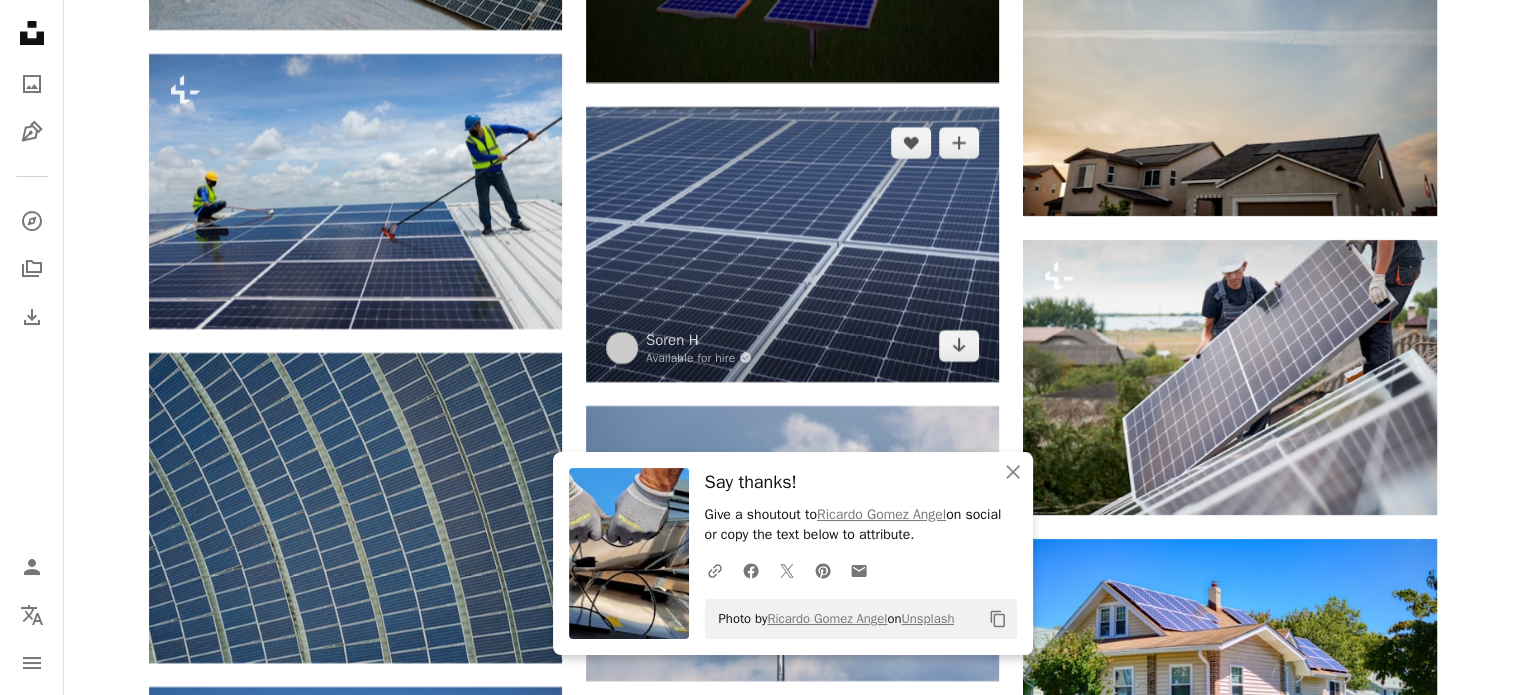 scroll, scrollTop: 8000, scrollLeft: 0, axis: vertical 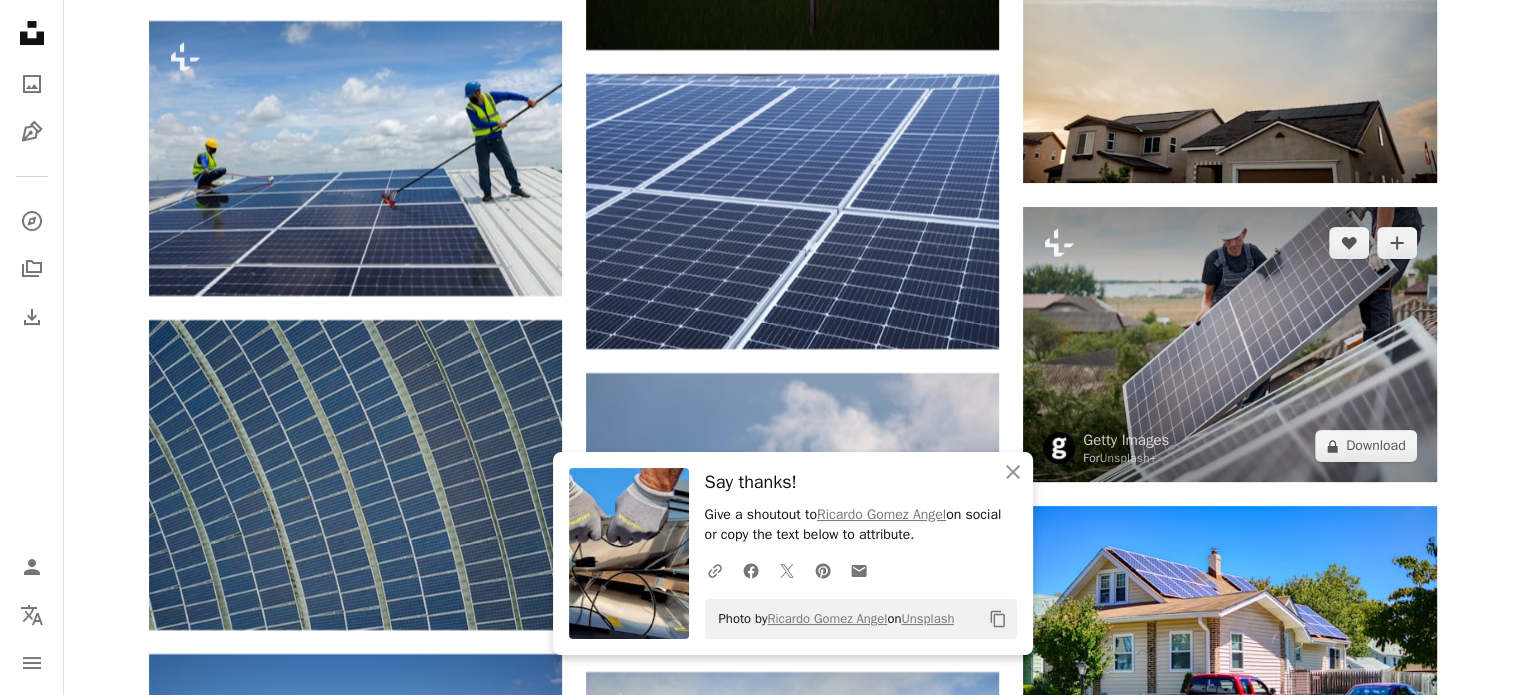 click at bounding box center (1229, 344) 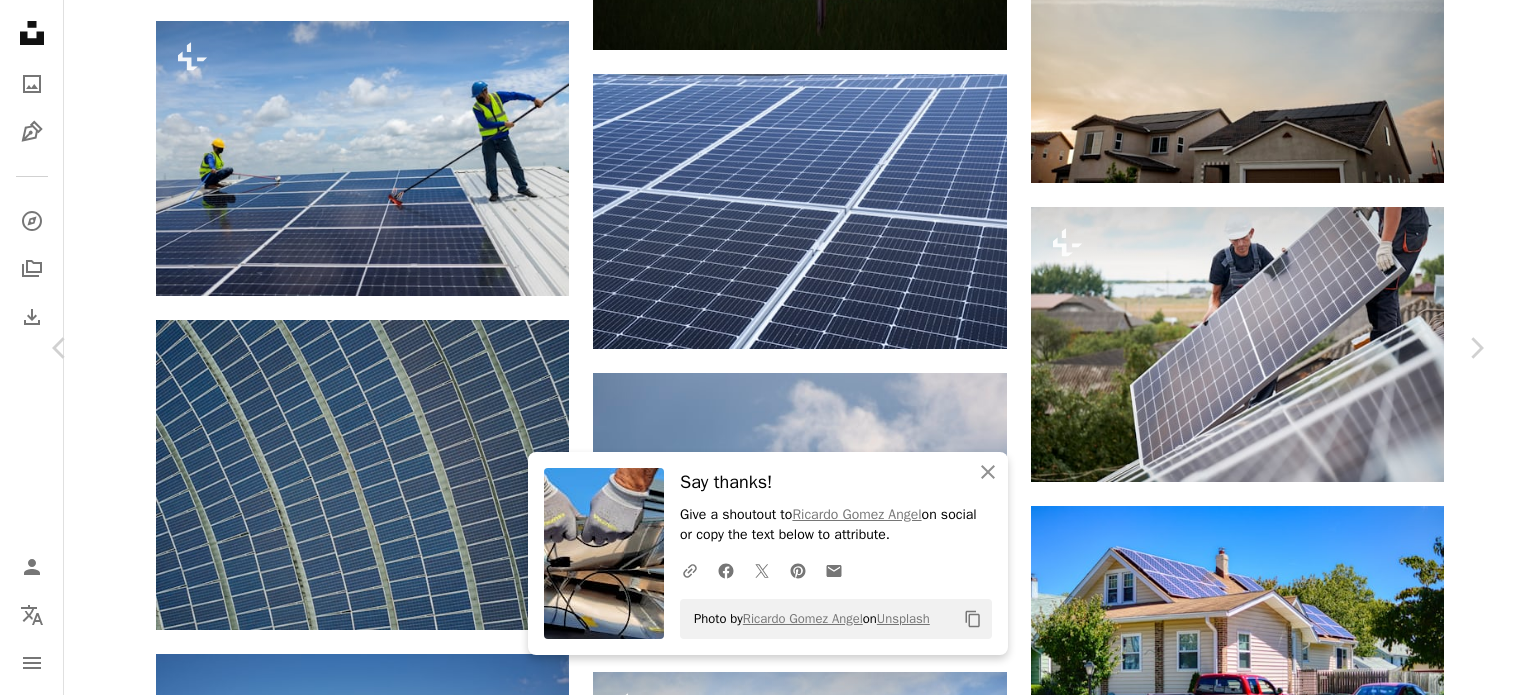 drag, startPoint x: 18, startPoint y: 18, endPoint x: 68, endPoint y: 37, distance: 53.488316 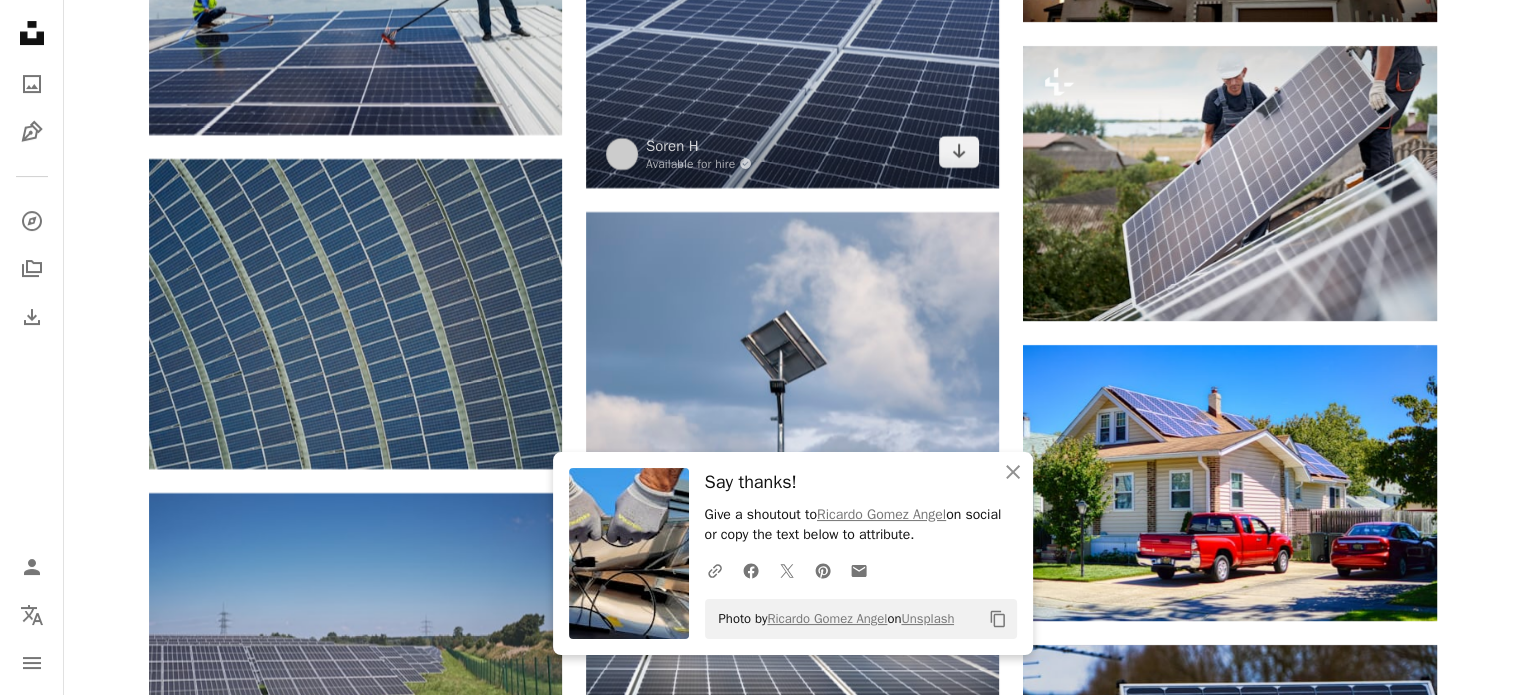 scroll, scrollTop: 8000, scrollLeft: 0, axis: vertical 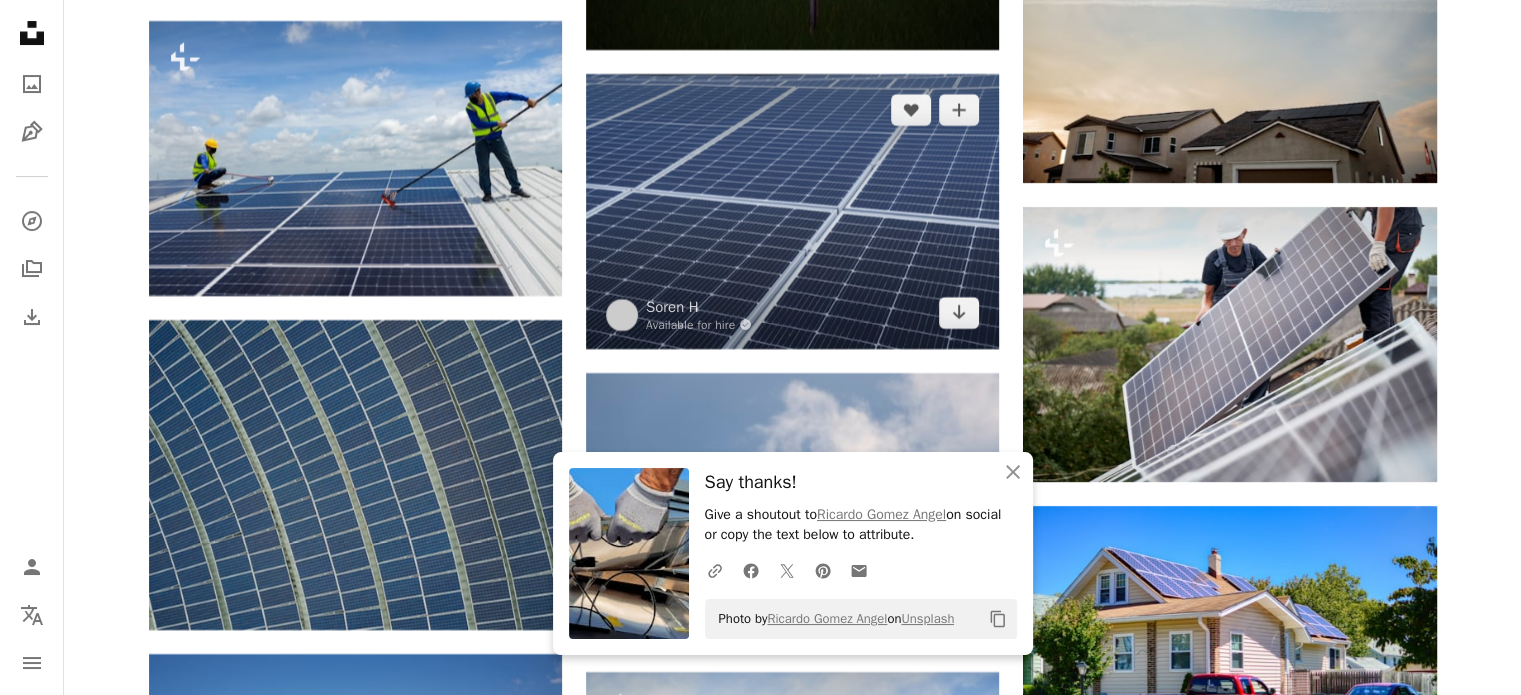 click at bounding box center [792, 211] 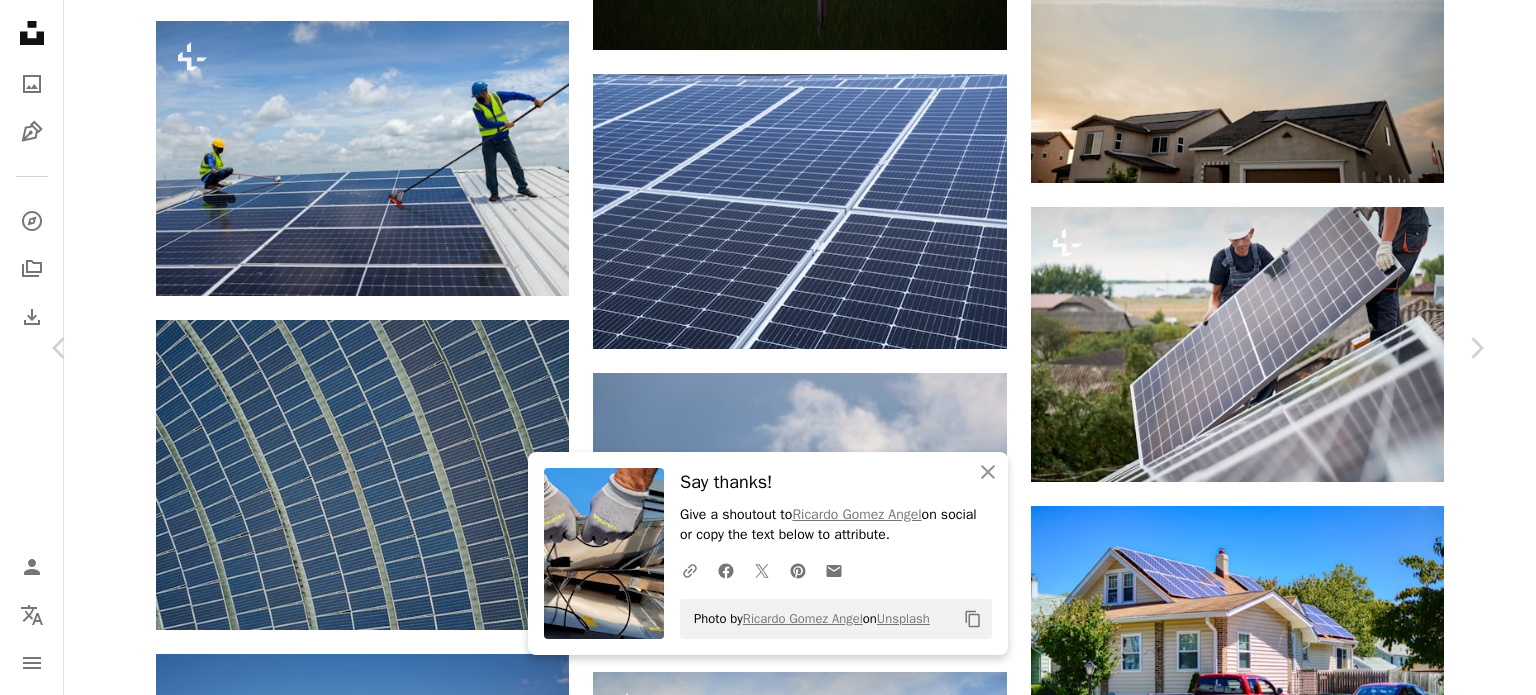 click on "Chevron down" 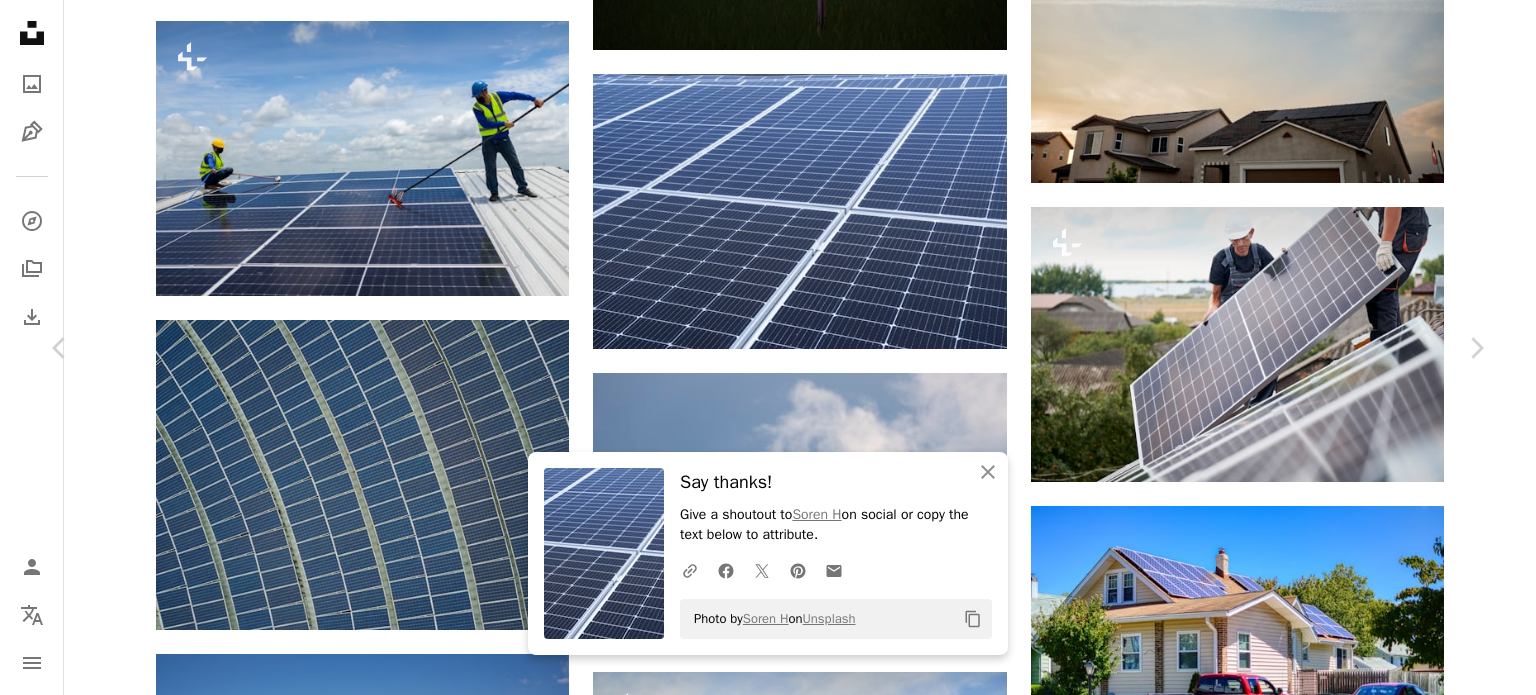 click on "An X shape" at bounding box center (20, 20) 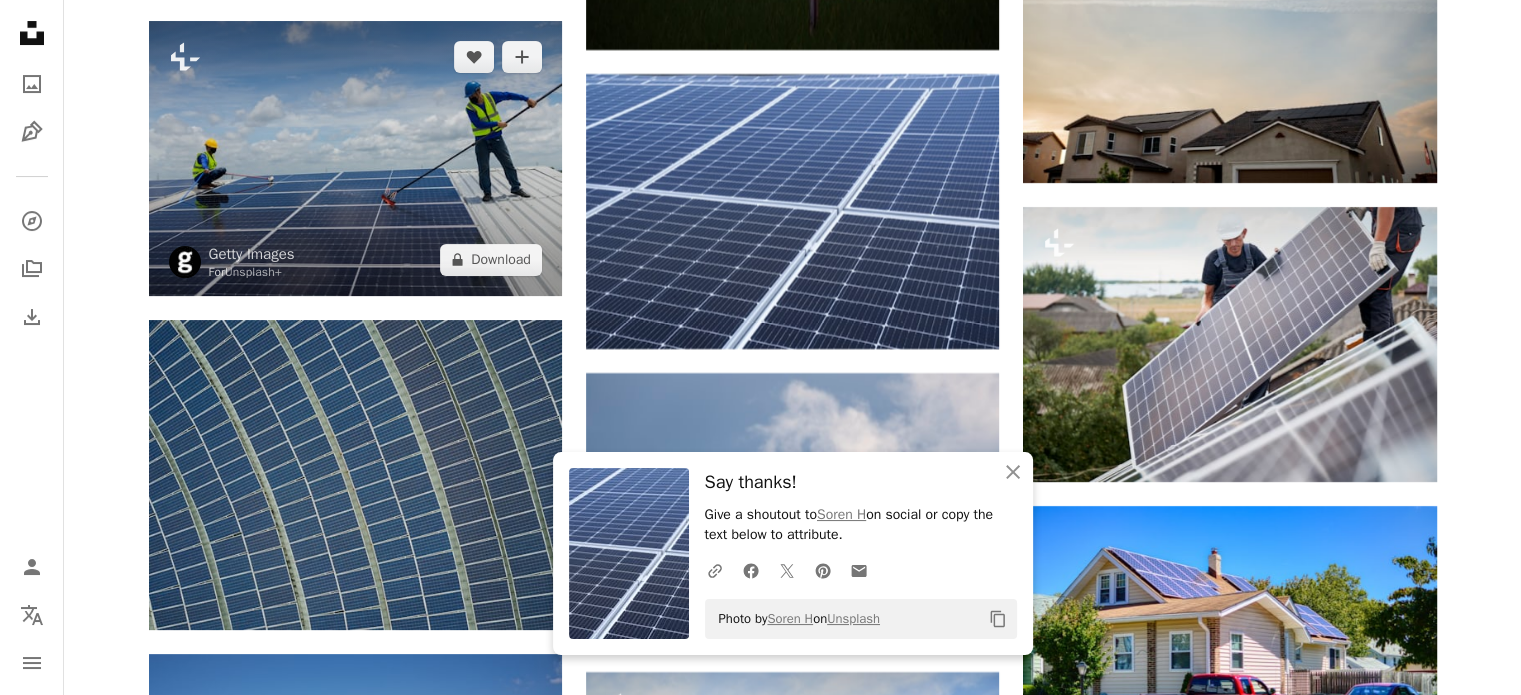 click at bounding box center [355, 158] 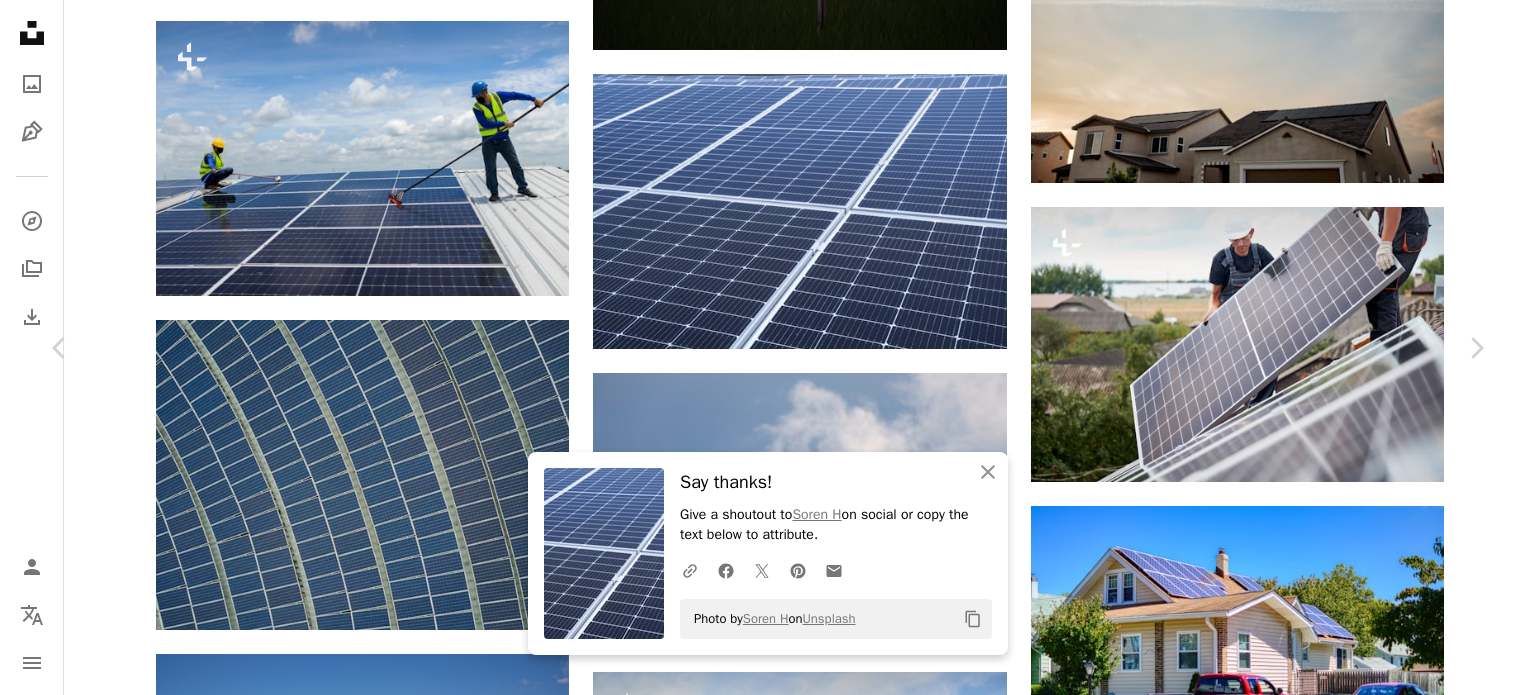 click on "An X shape" at bounding box center (20, 20) 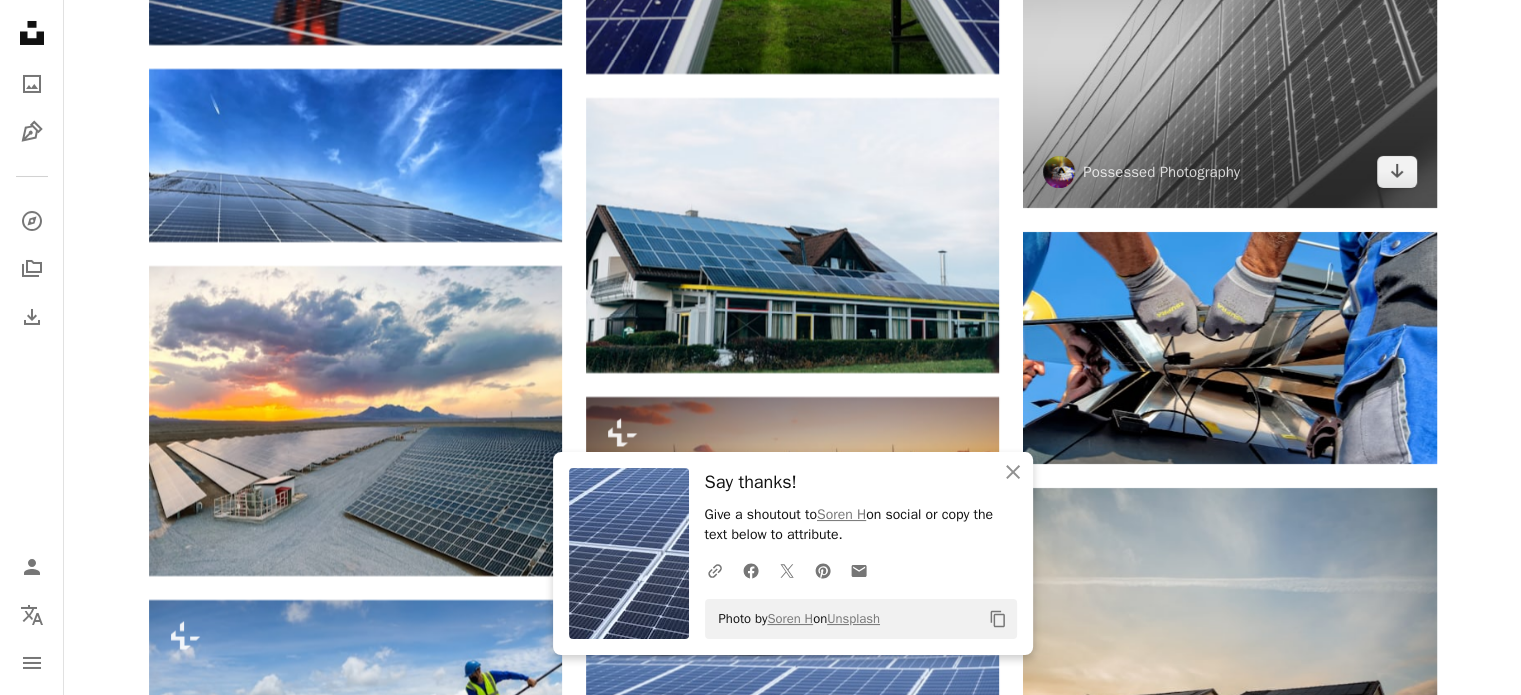scroll, scrollTop: 7300, scrollLeft: 0, axis: vertical 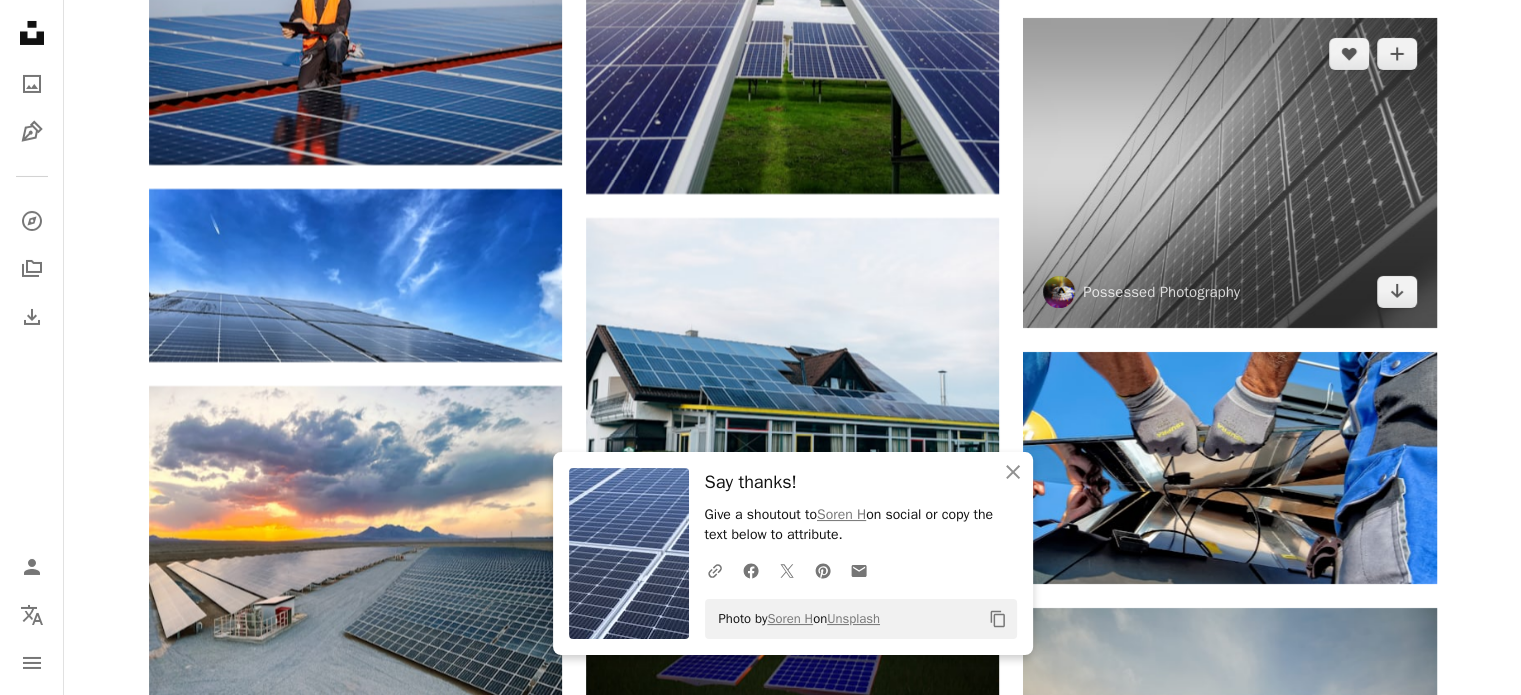 click at bounding box center [1229, 173] 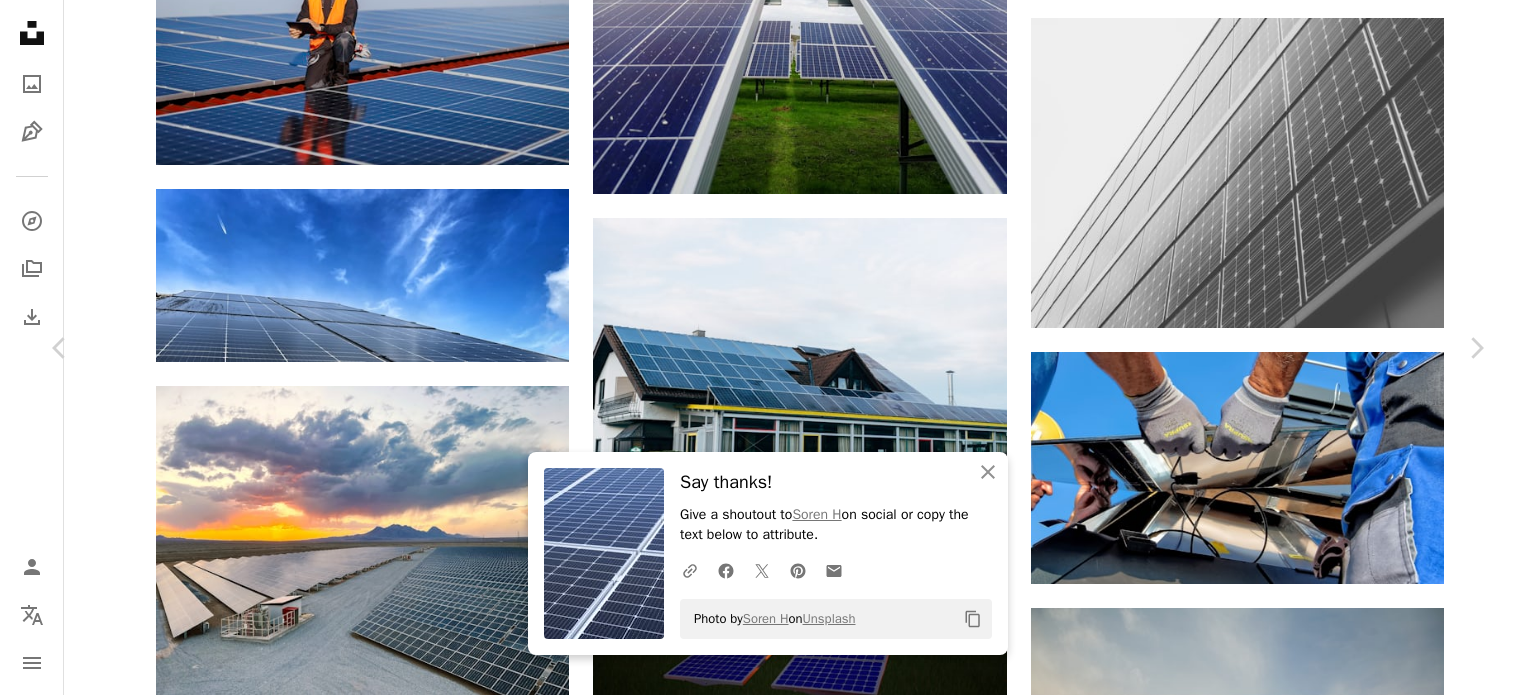 click on "An X shape" at bounding box center (20, 20) 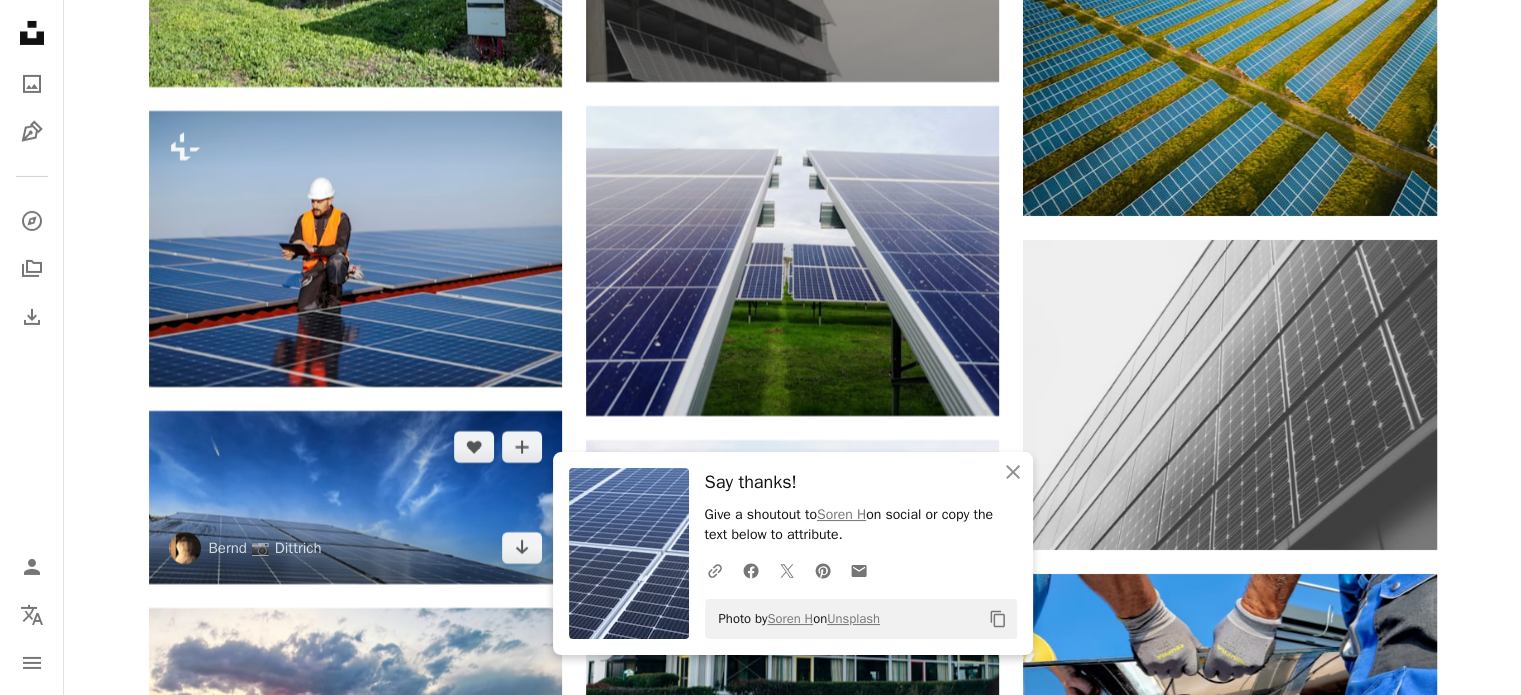 scroll, scrollTop: 7100, scrollLeft: 0, axis: vertical 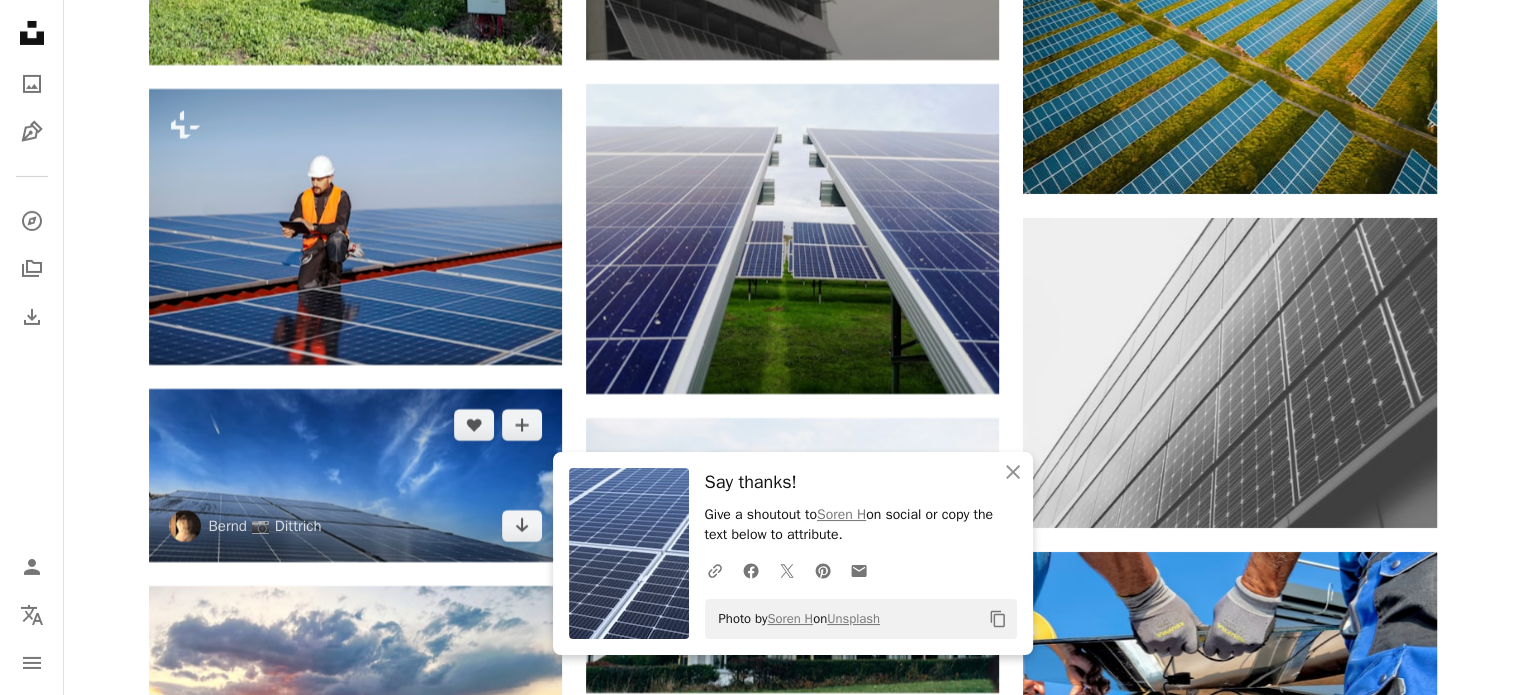 click at bounding box center (355, 476) 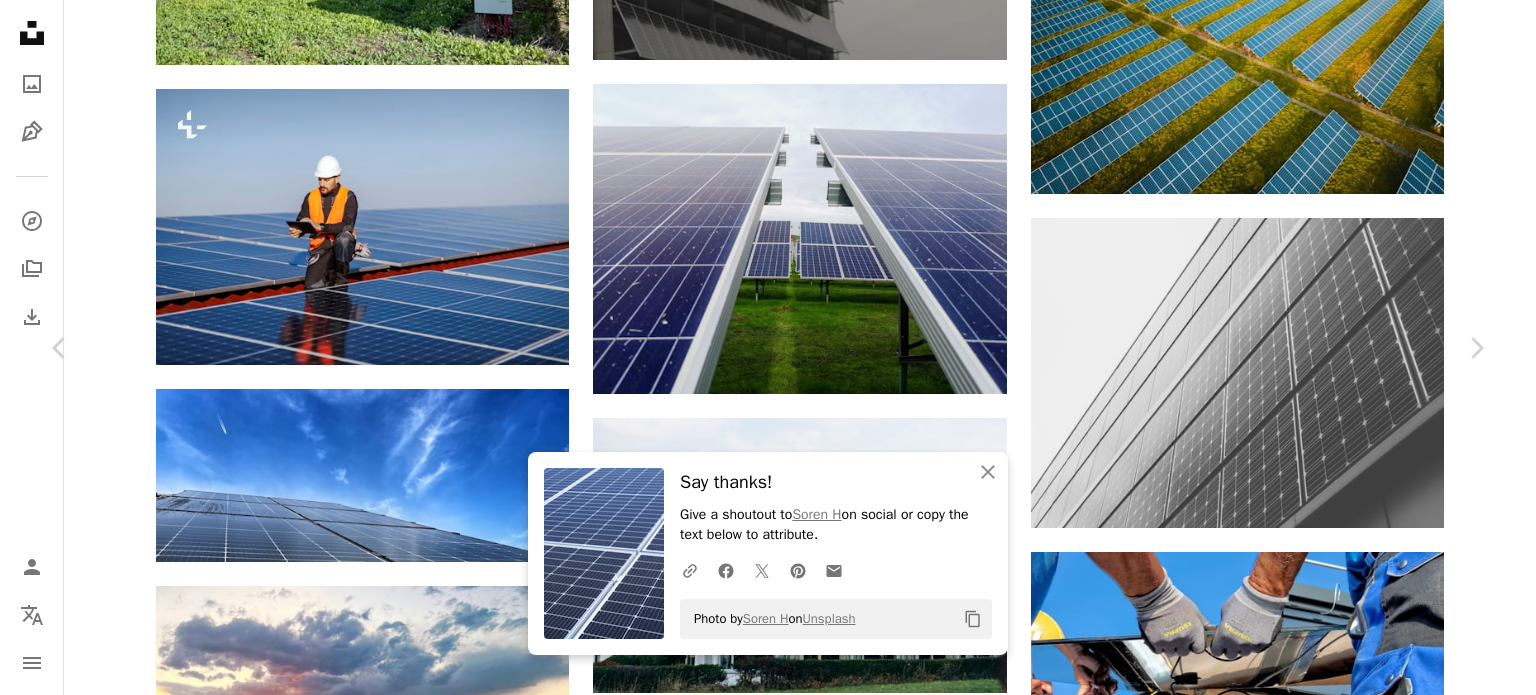 click on "An X shape" at bounding box center [20, 20] 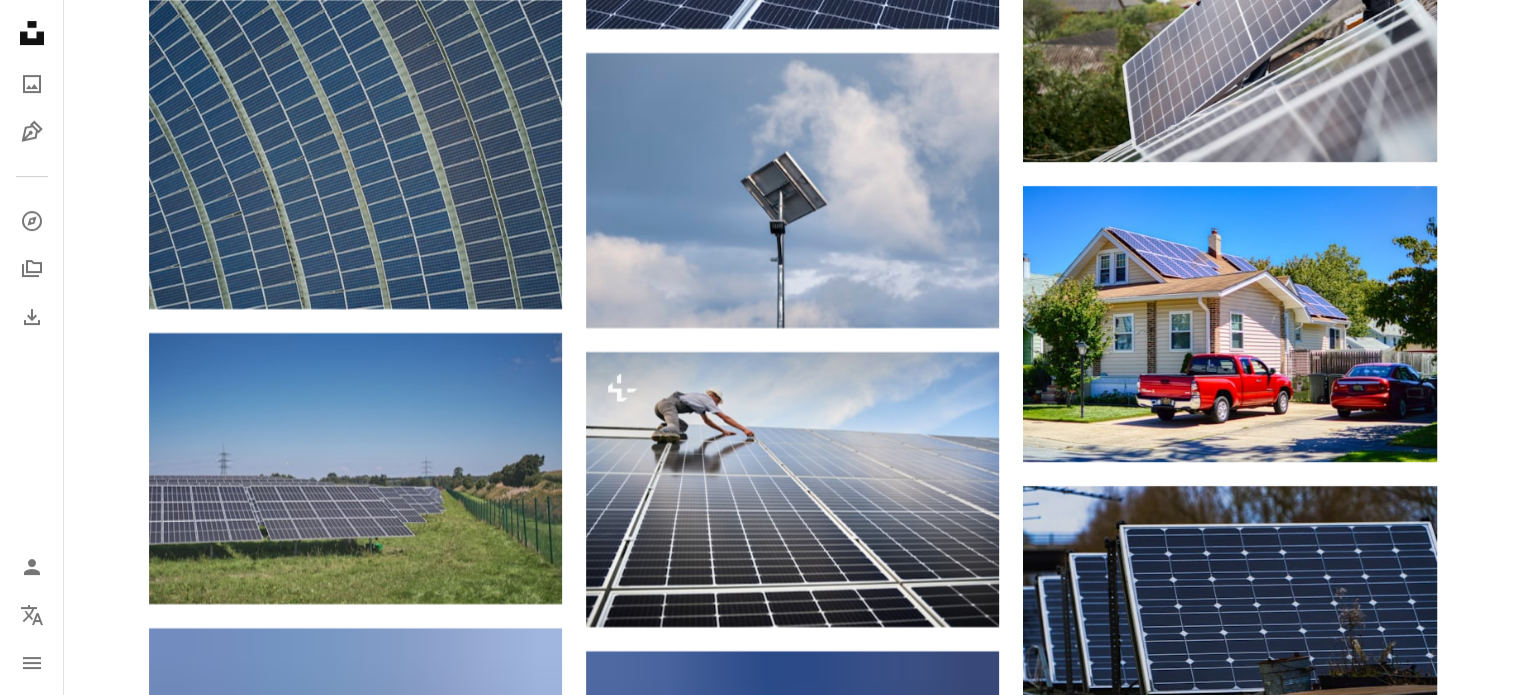 scroll, scrollTop: 8300, scrollLeft: 0, axis: vertical 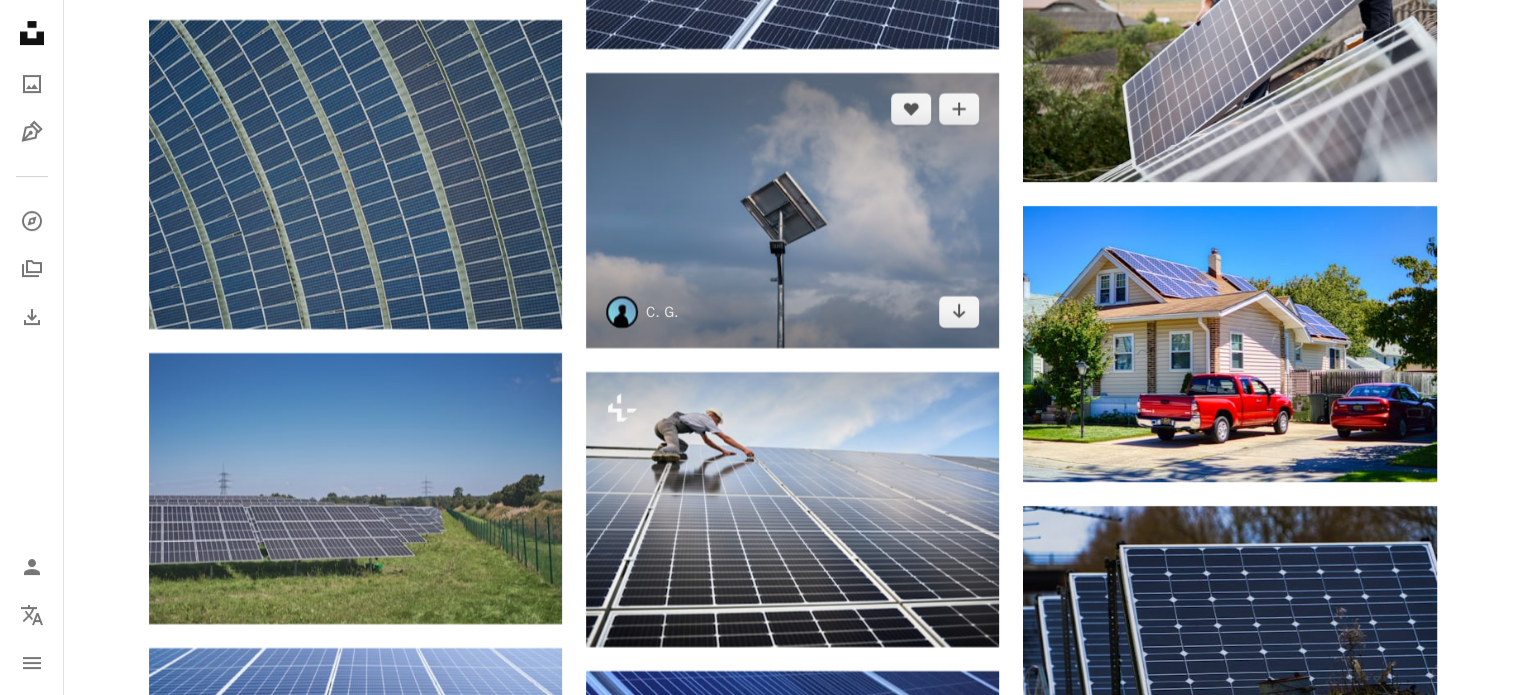 click at bounding box center [792, 210] 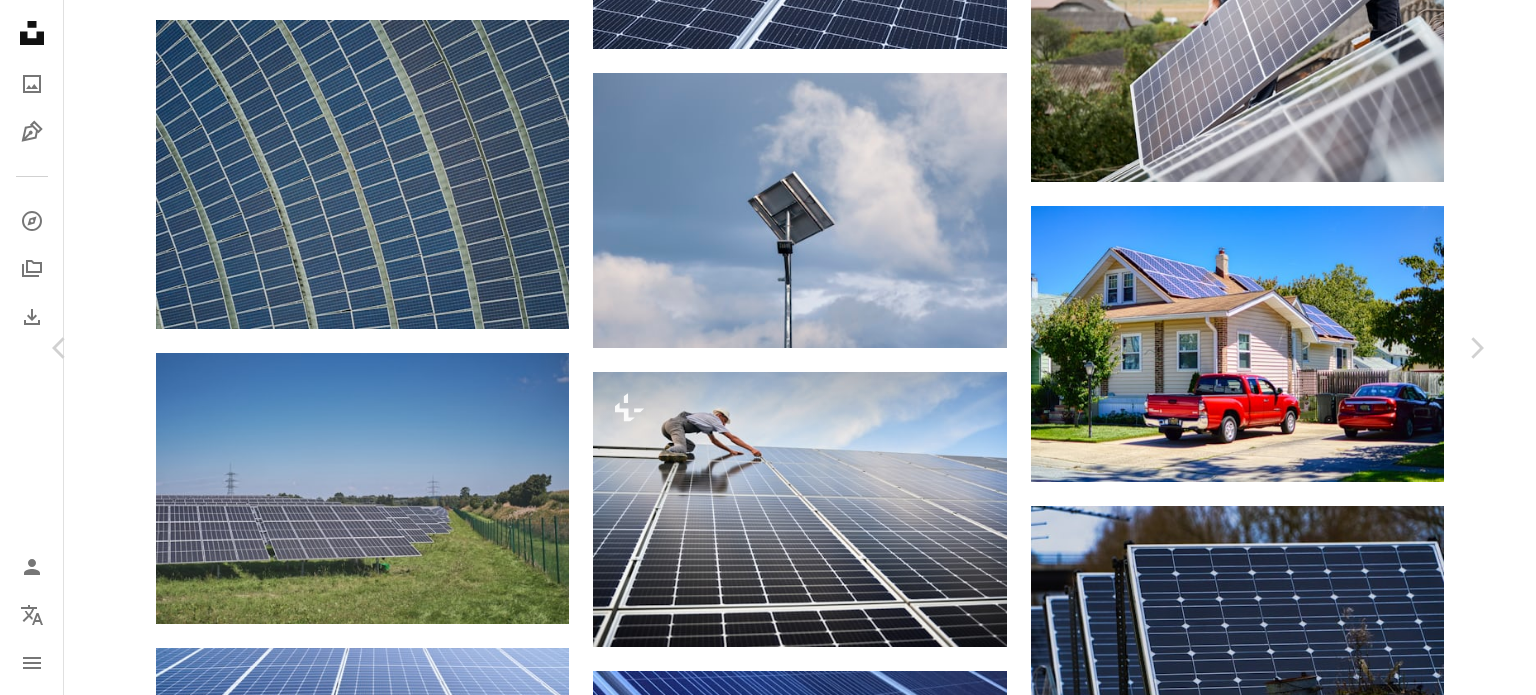 click on "An X shape" at bounding box center (20, 20) 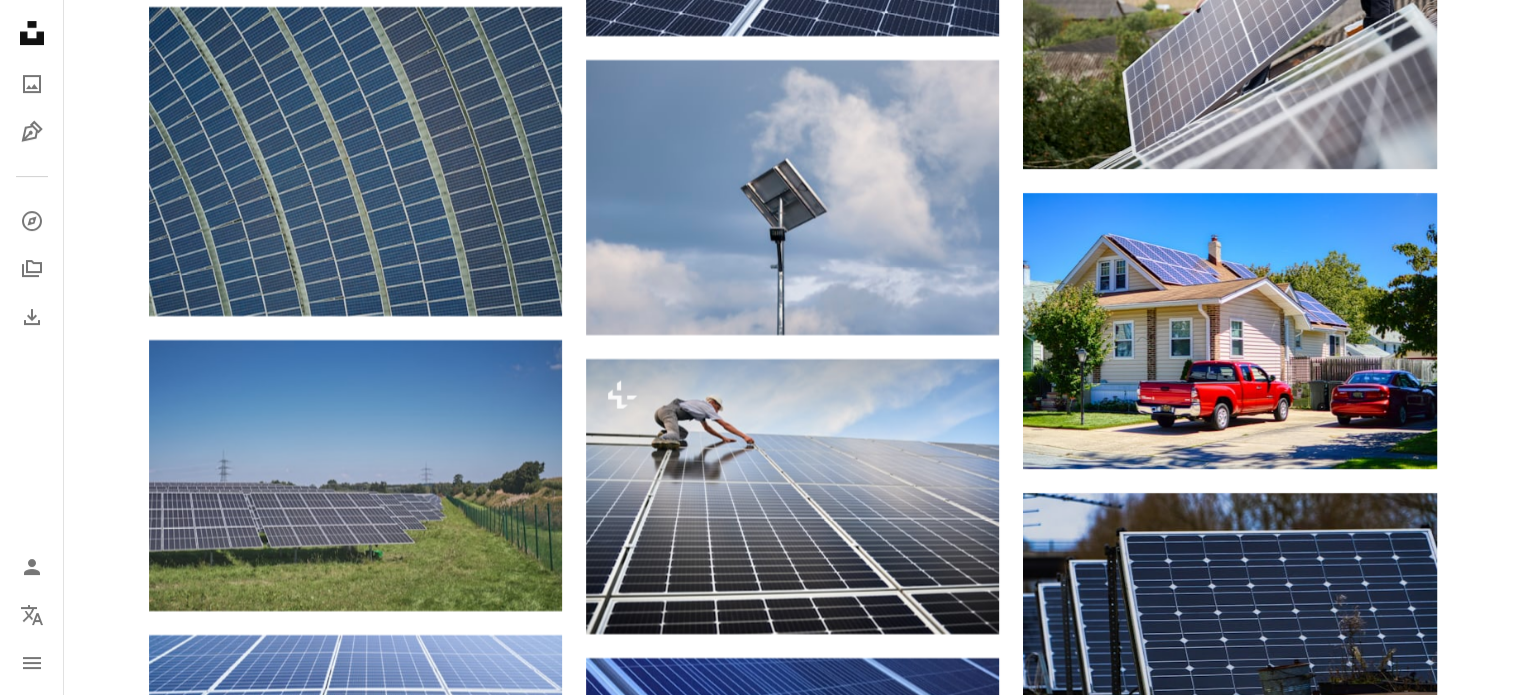 scroll, scrollTop: 8600, scrollLeft: 0, axis: vertical 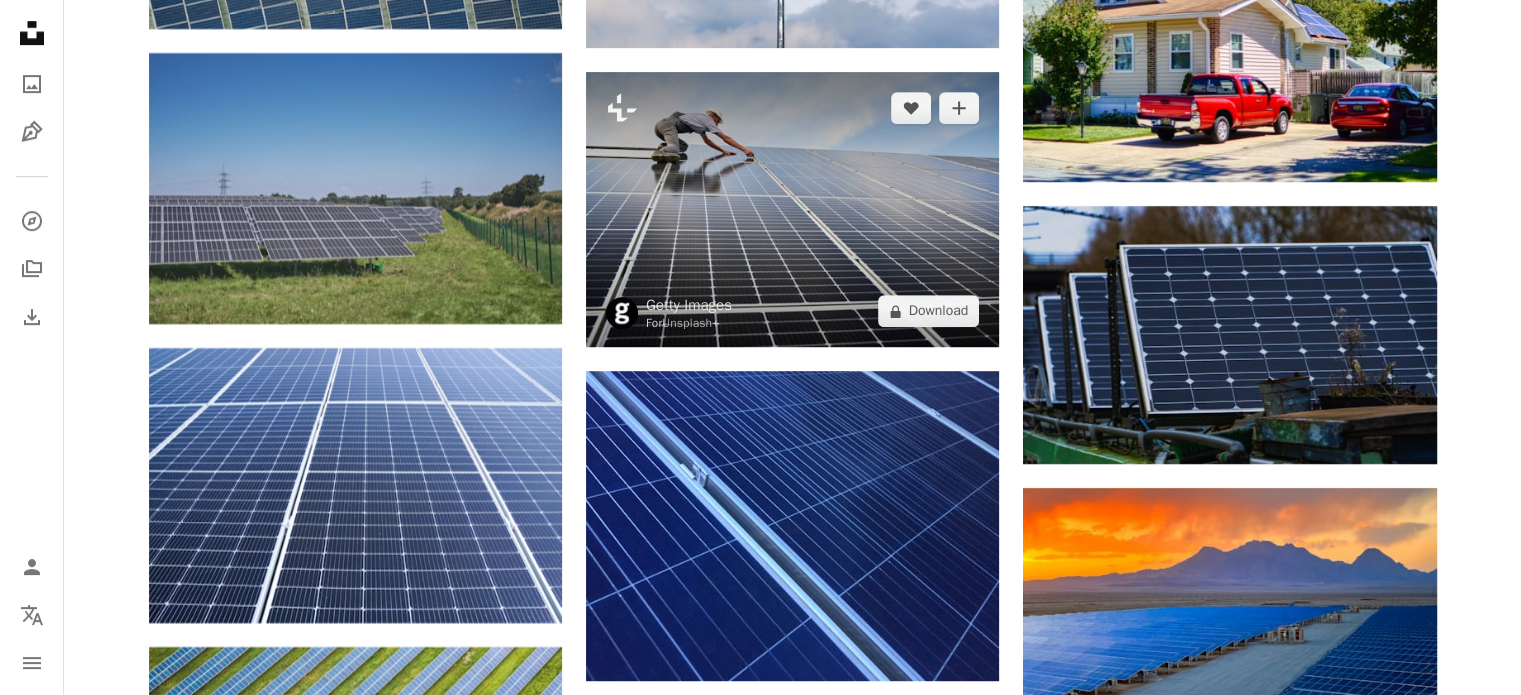 click at bounding box center [792, 209] 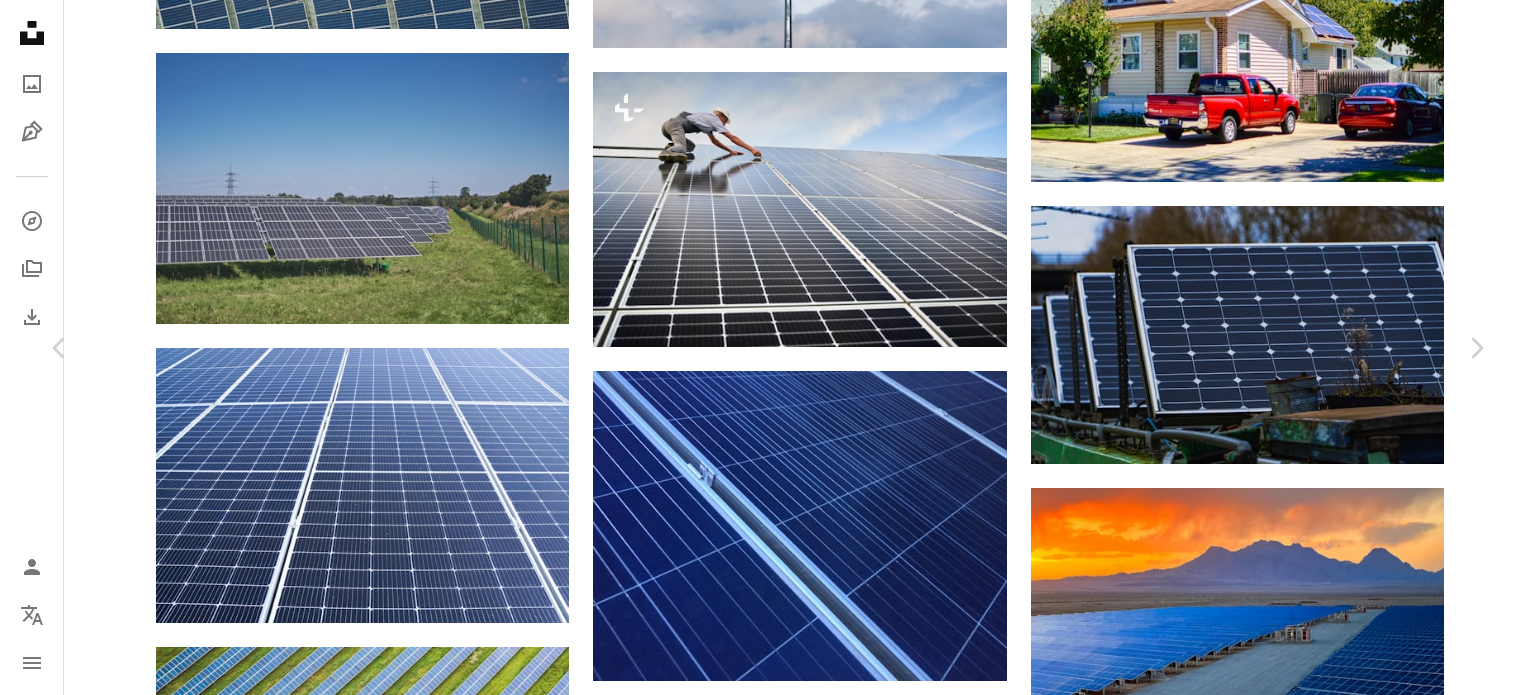 click on "An X shape" at bounding box center (20, 20) 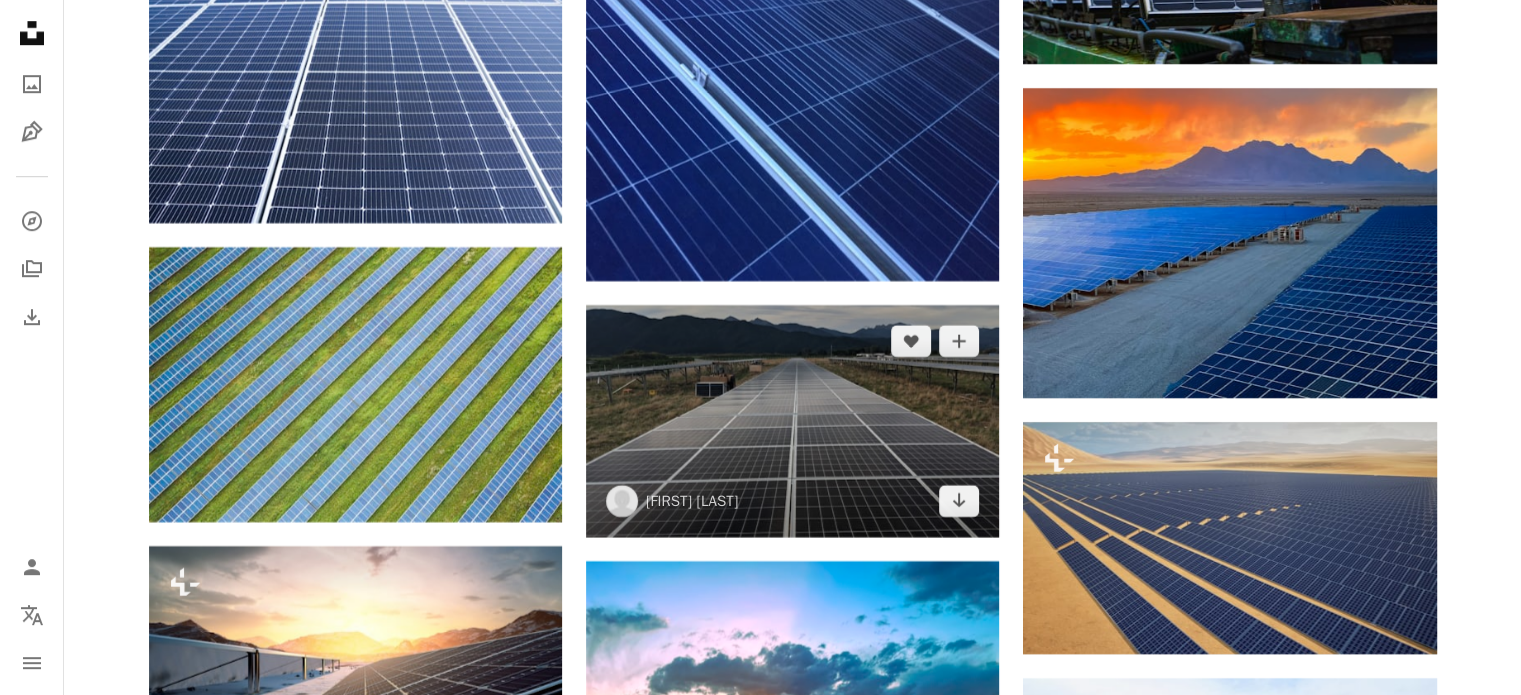 scroll, scrollTop: 8800, scrollLeft: 0, axis: vertical 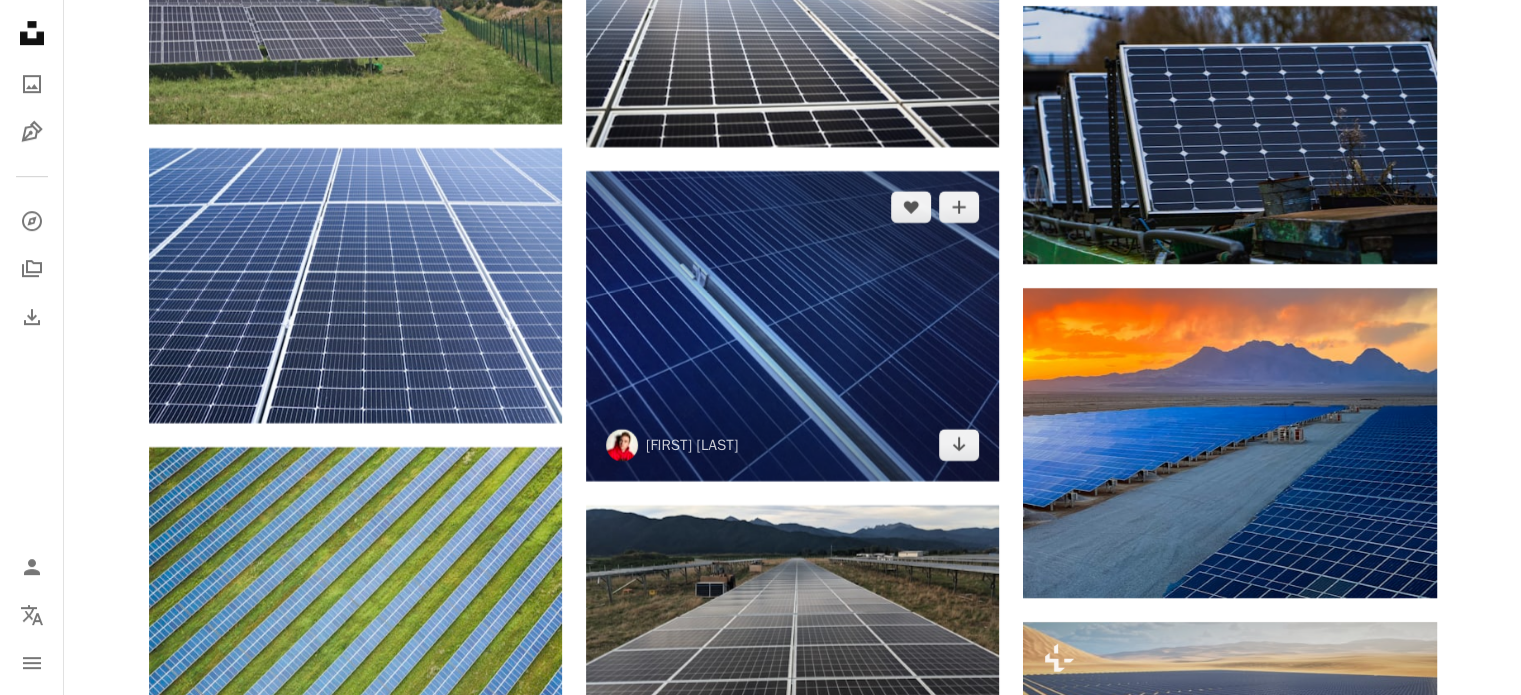click at bounding box center [792, 326] 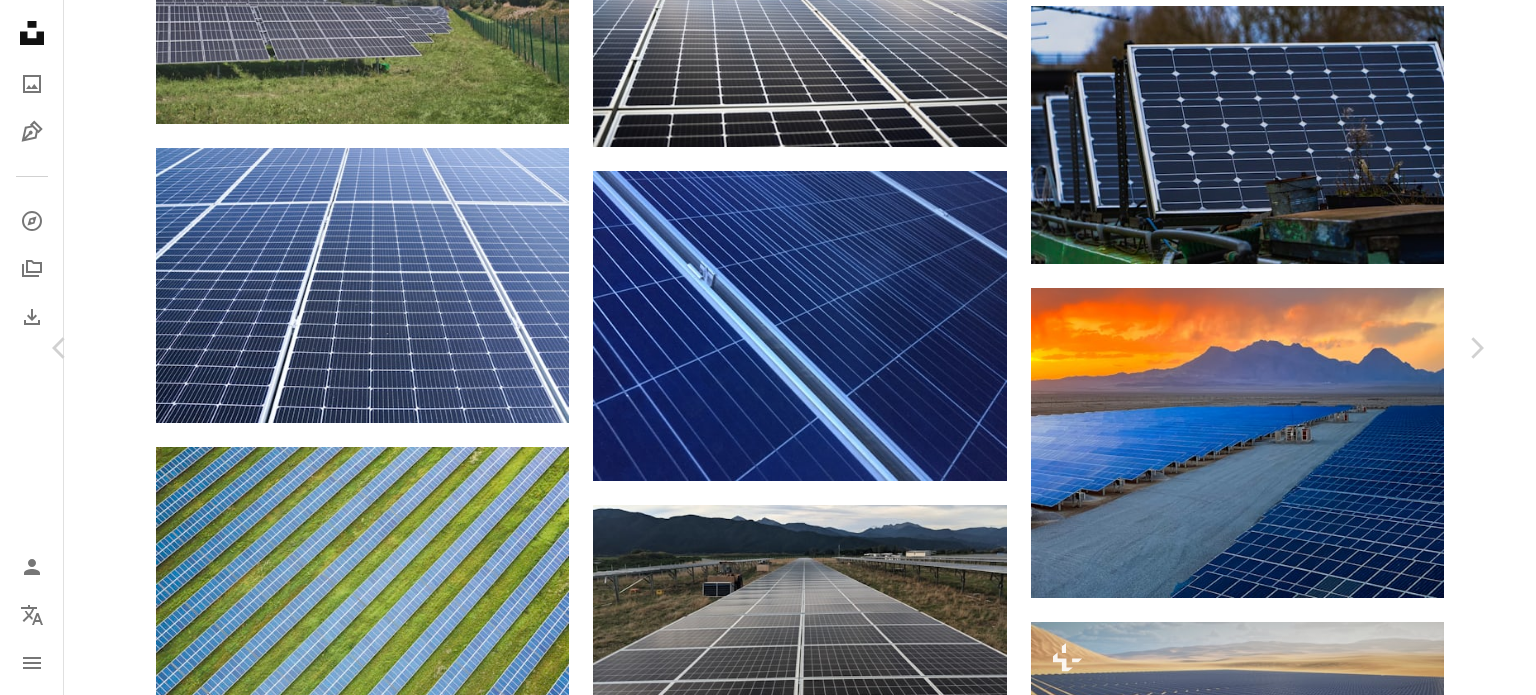 click on "Chevron down" 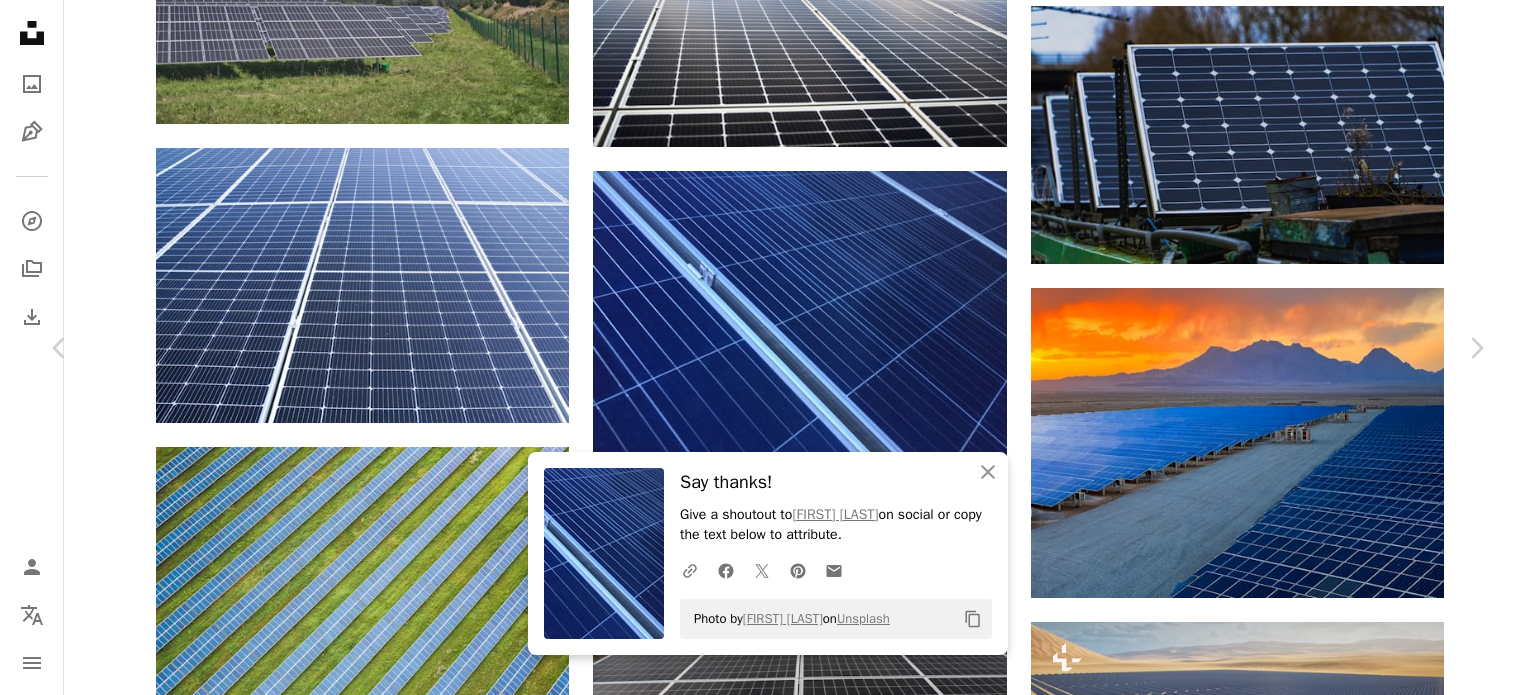 click on "An X shape" at bounding box center (20, 20) 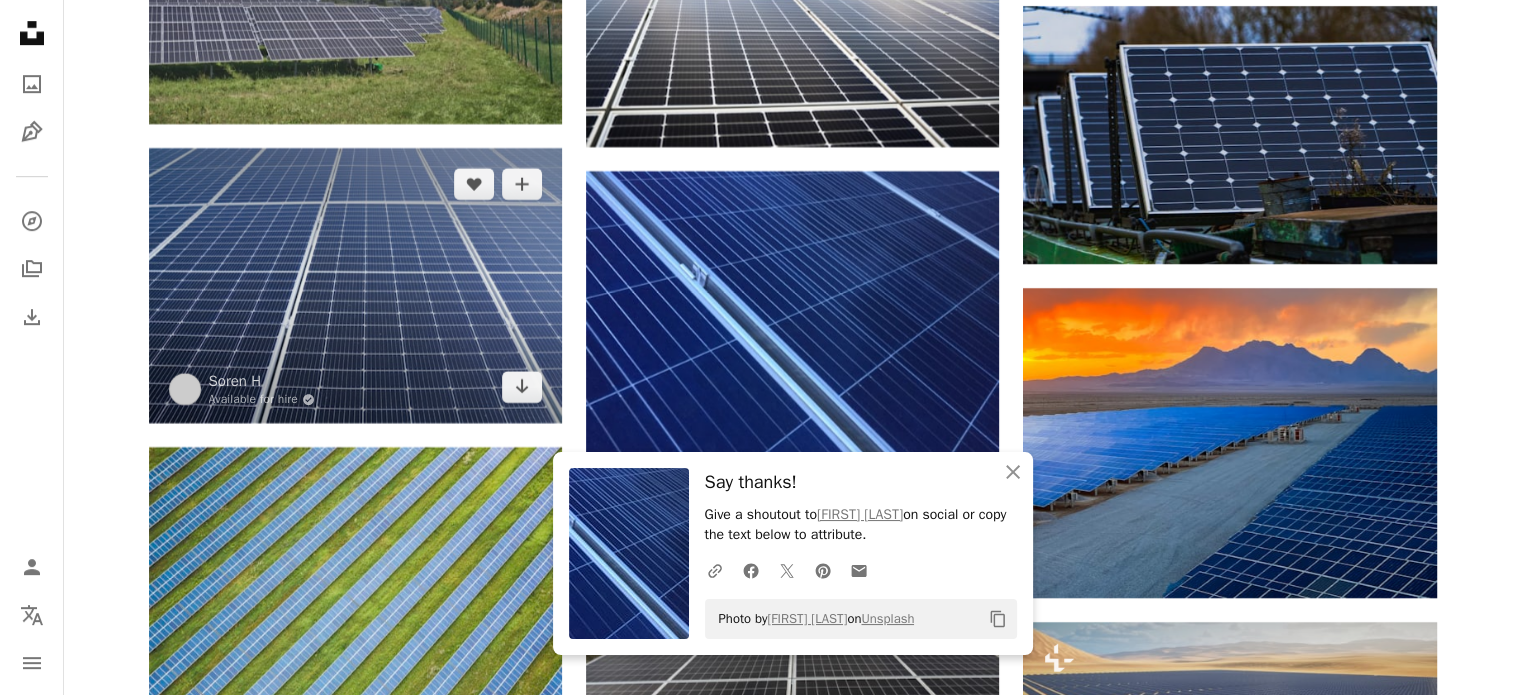 click at bounding box center [355, 285] 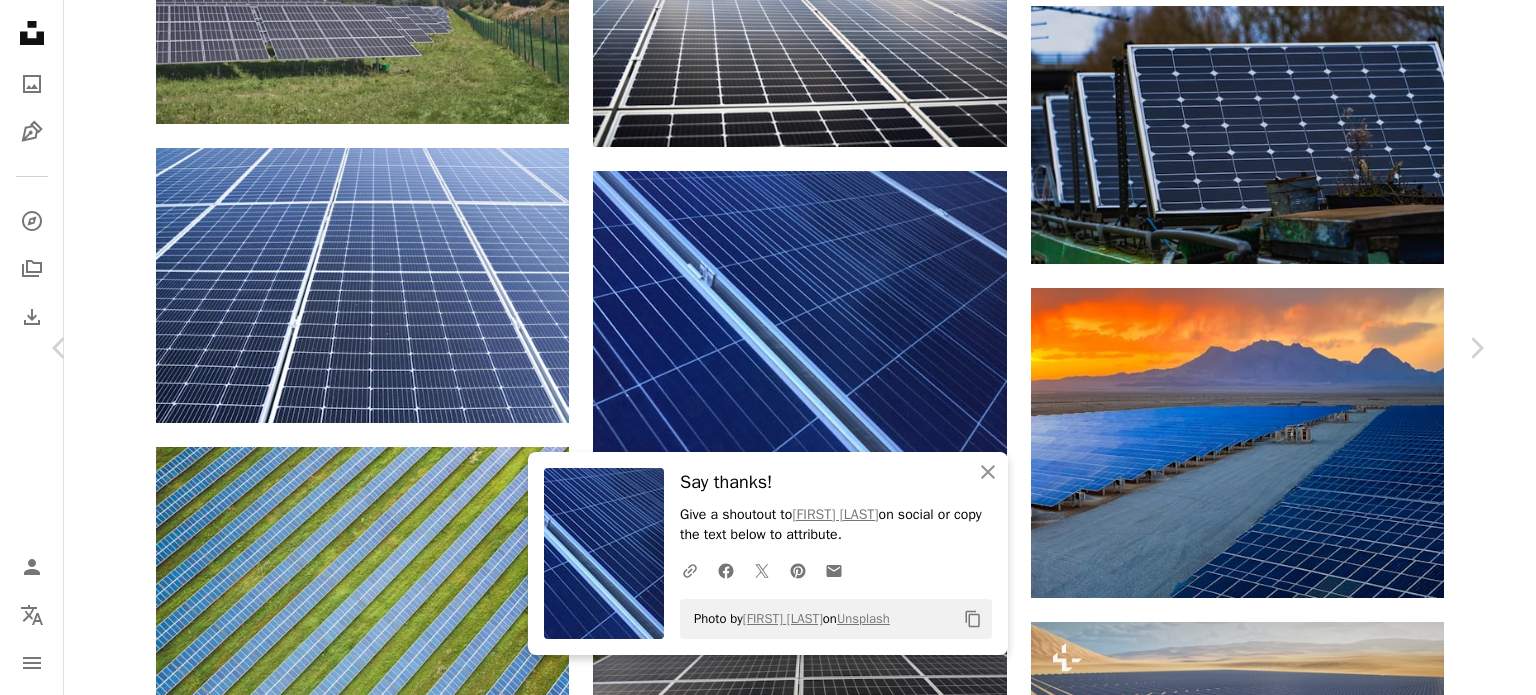 click on "Chevron down" 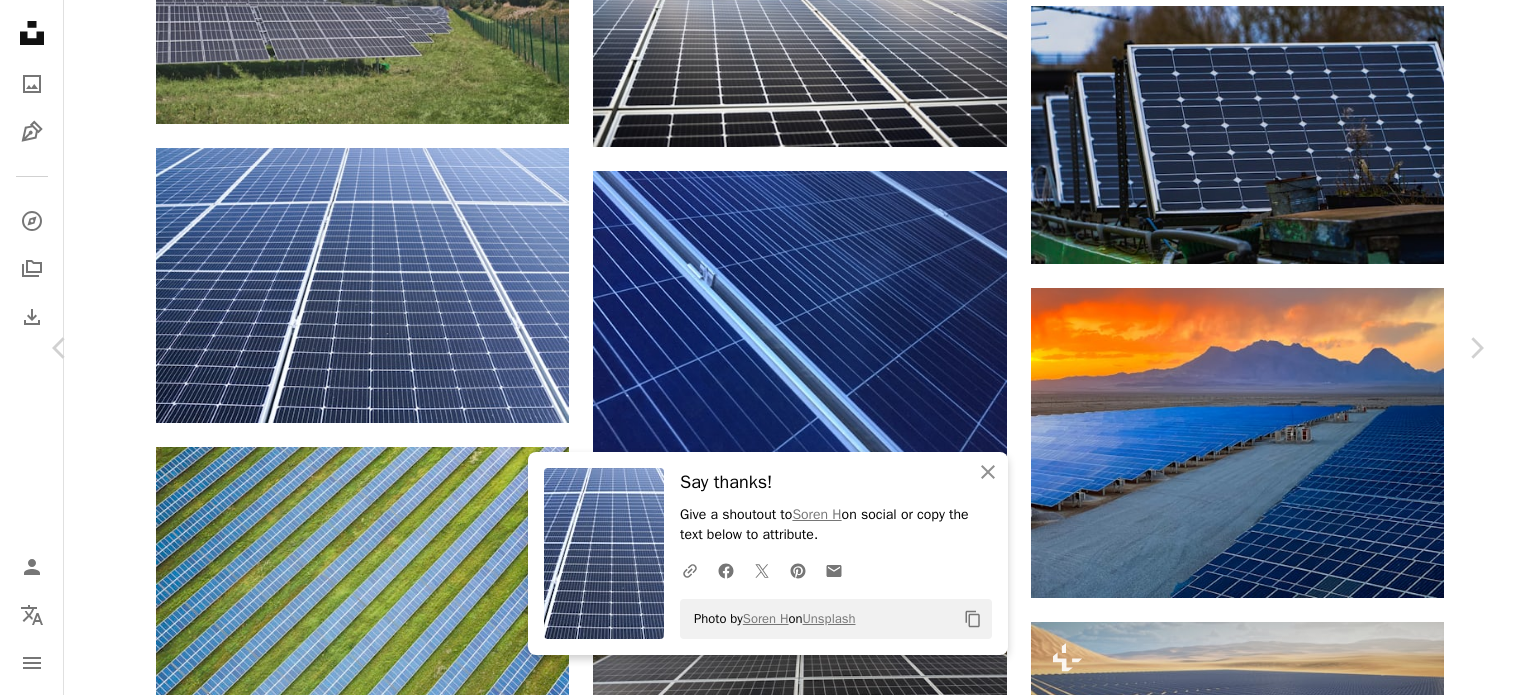 click on "An X shape" at bounding box center (20, 20) 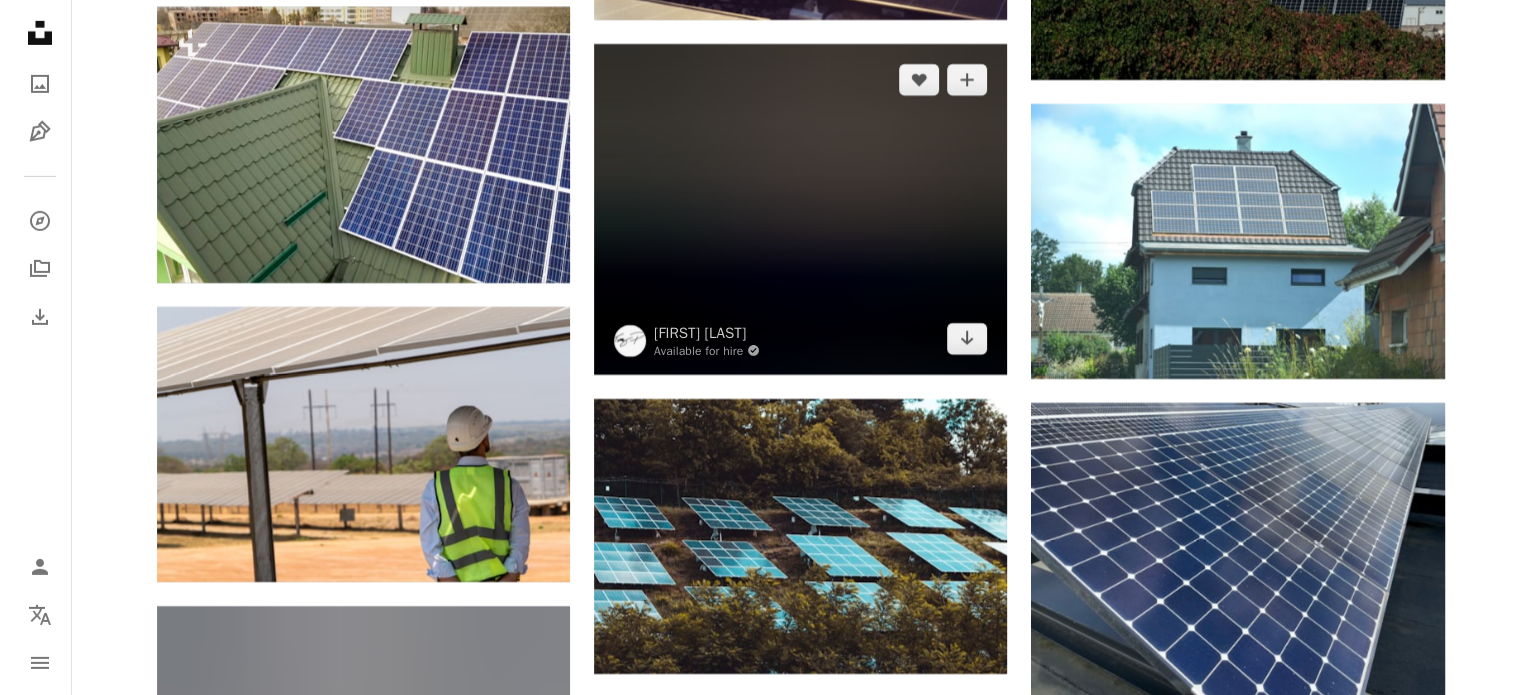 scroll, scrollTop: 14700, scrollLeft: 0, axis: vertical 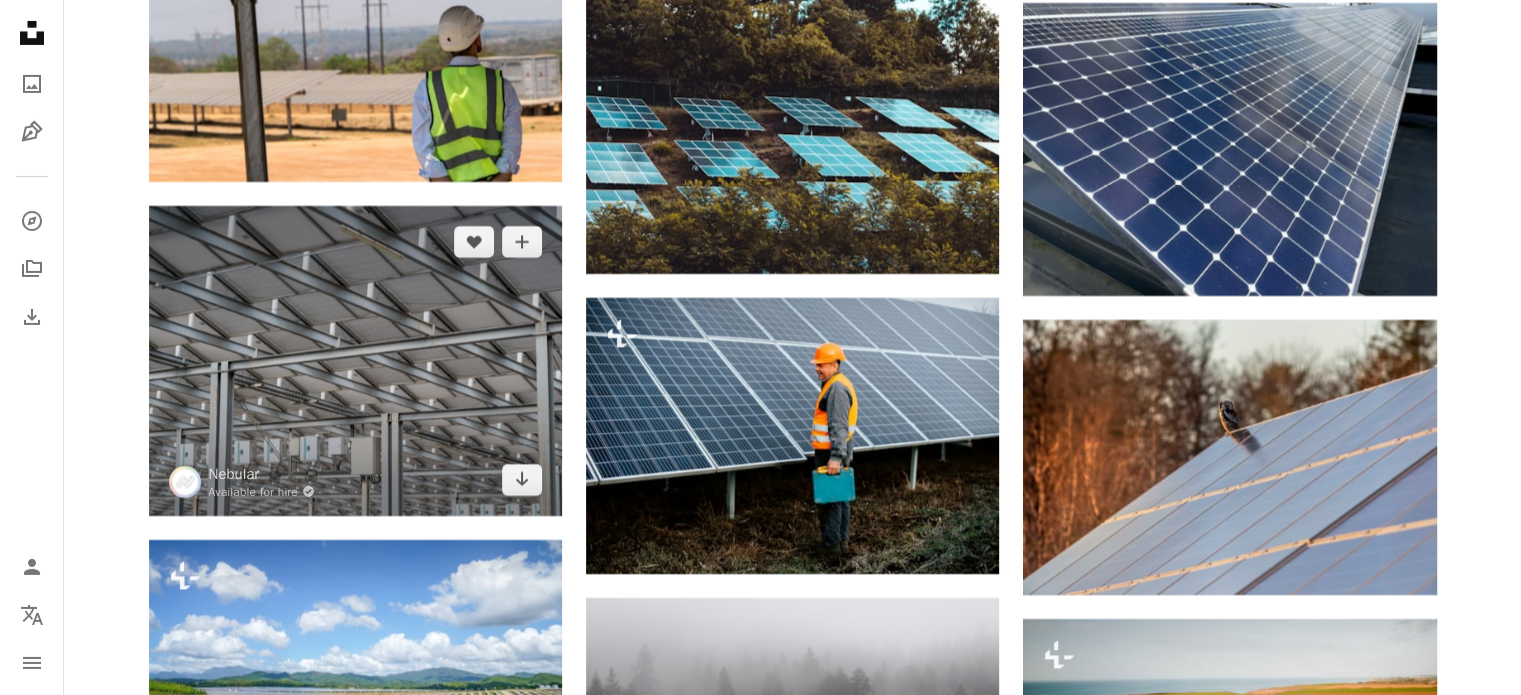 click at bounding box center (355, 361) 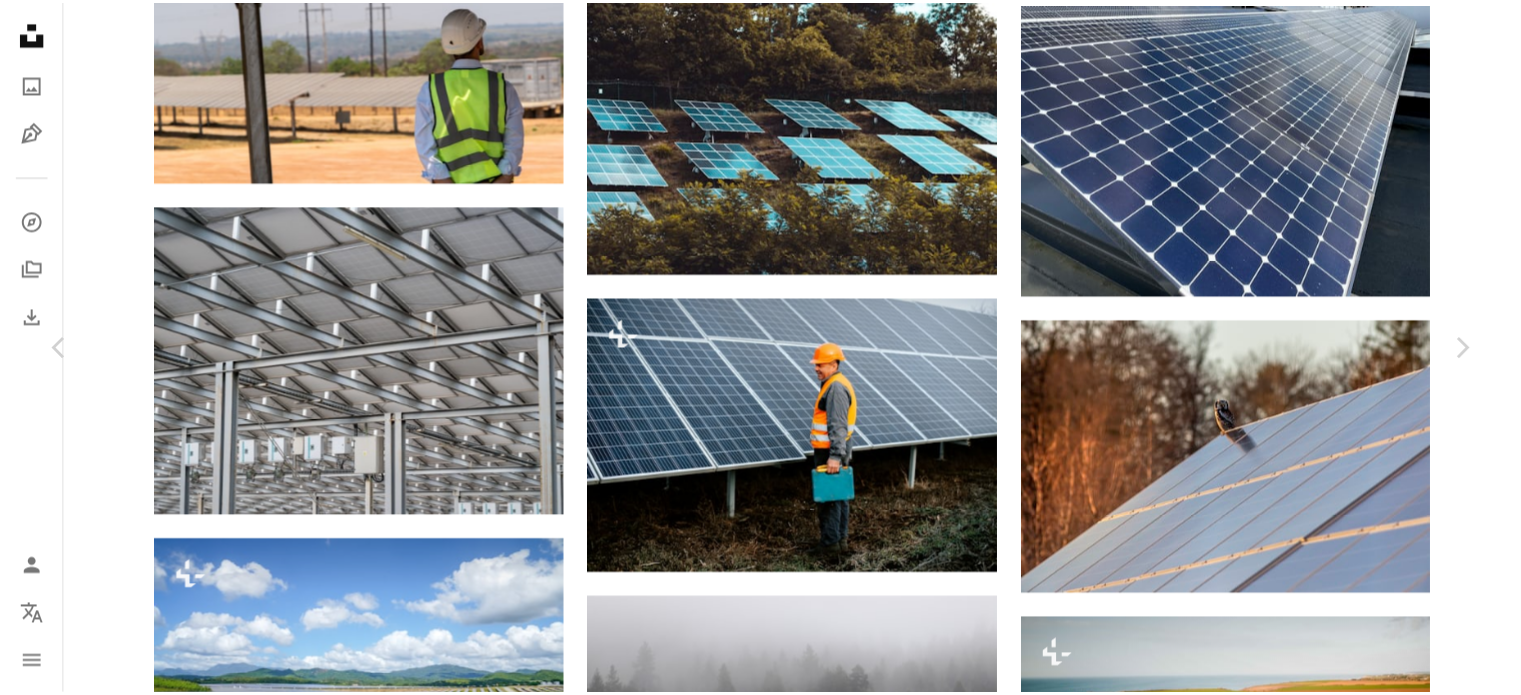 scroll, scrollTop: 0, scrollLeft: 0, axis: both 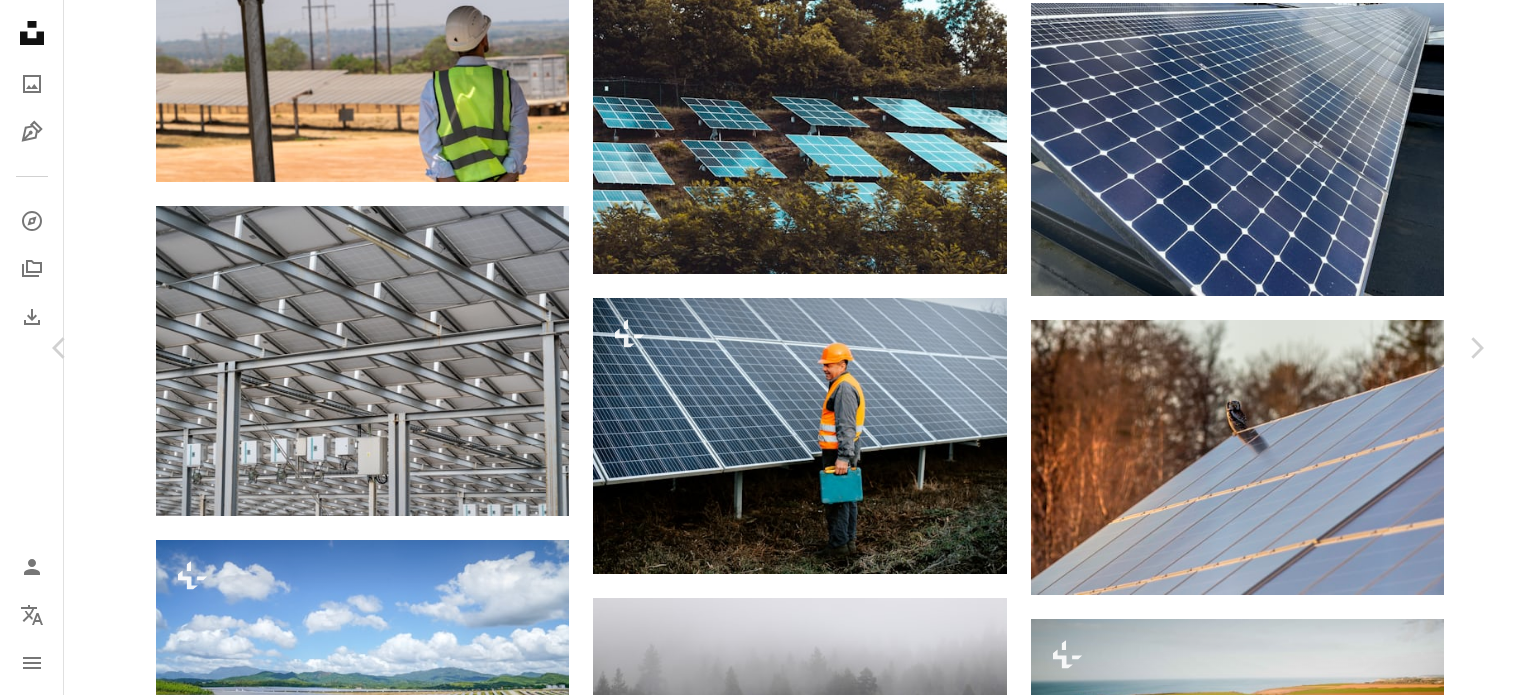 click on "Chevron down" 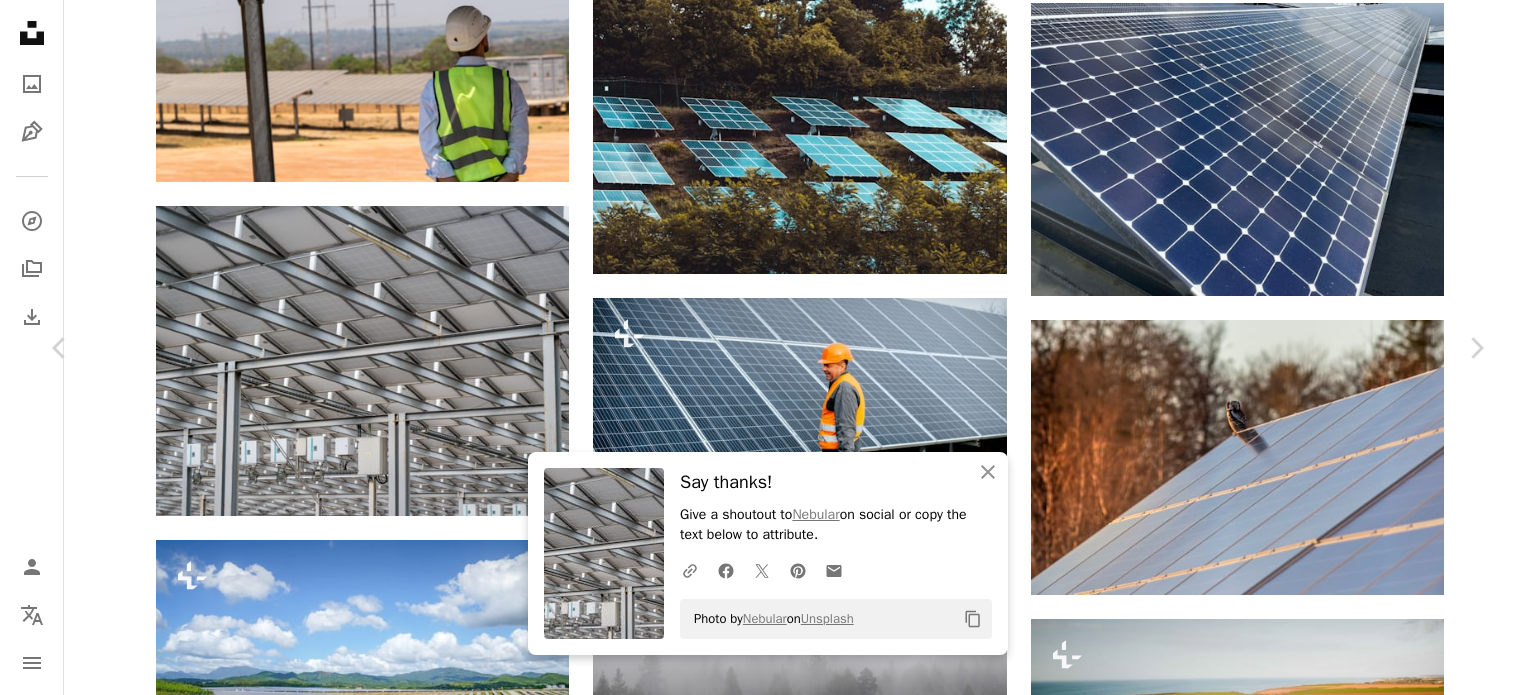 click on "An X shape" at bounding box center (20, 20) 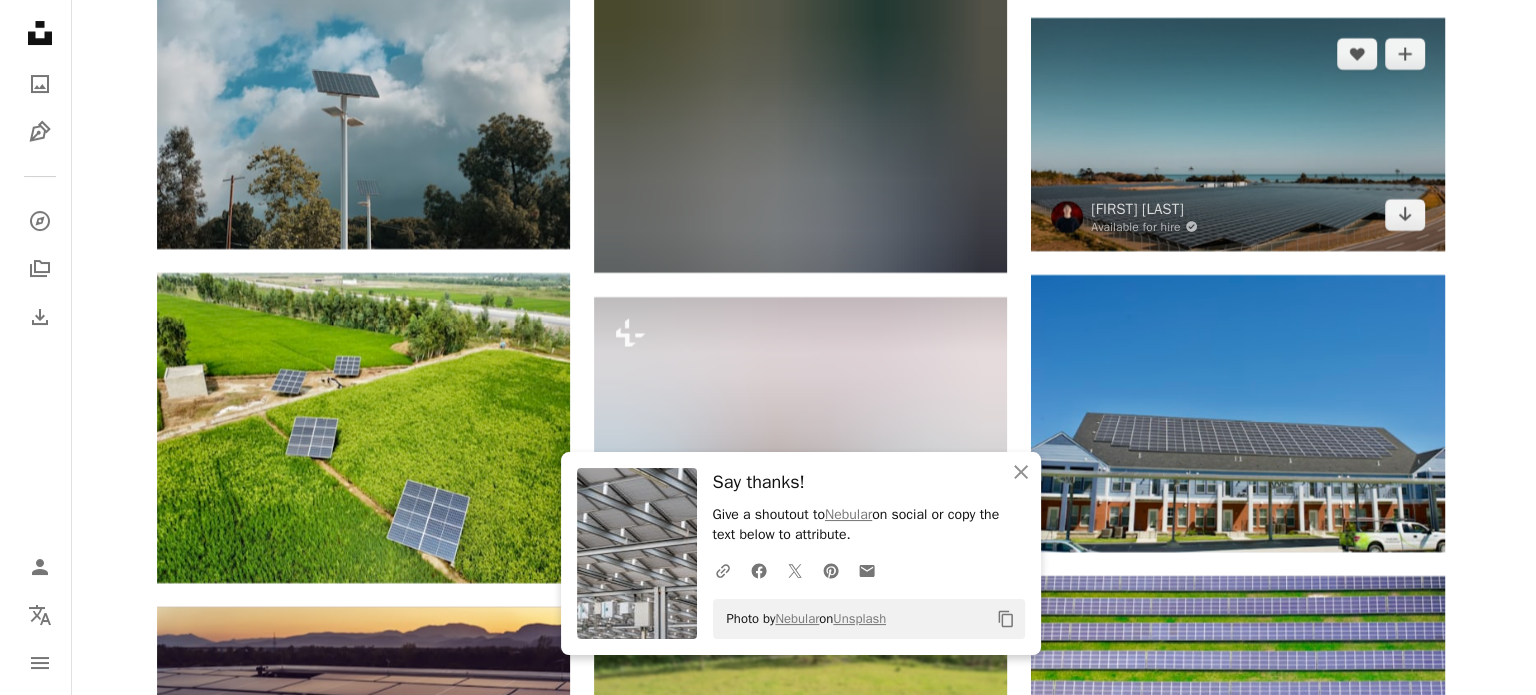 scroll, scrollTop: 15500, scrollLeft: 0, axis: vertical 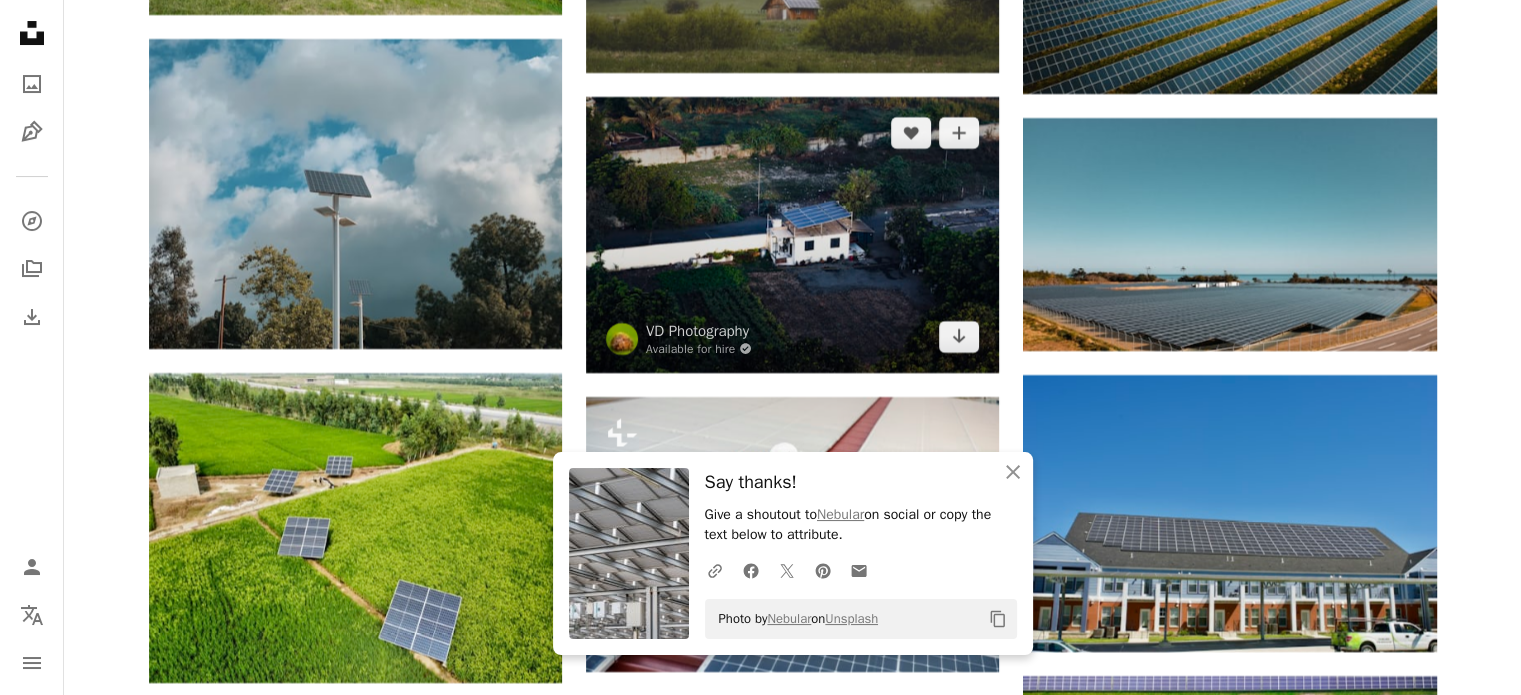 click at bounding box center (792, 234) 